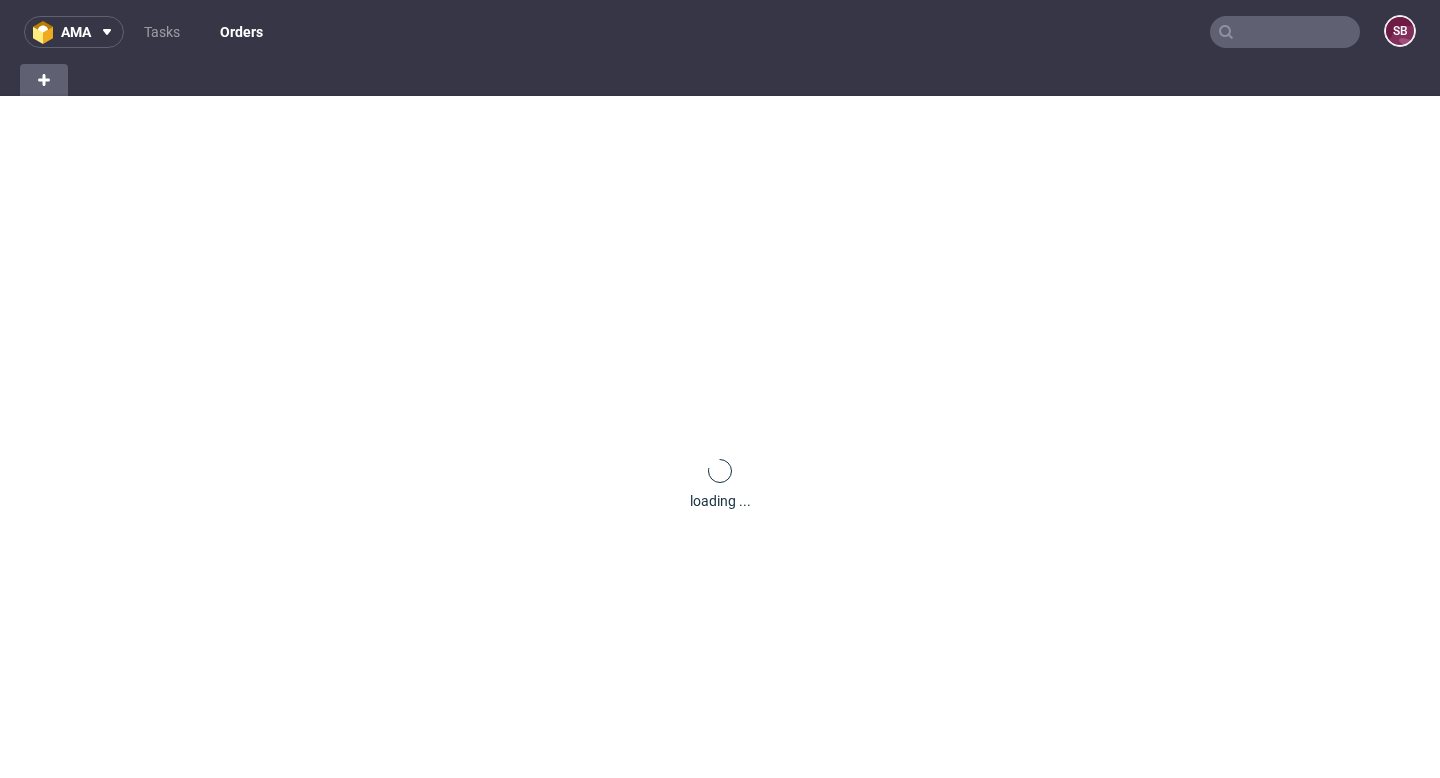 scroll, scrollTop: 0, scrollLeft: 0, axis: both 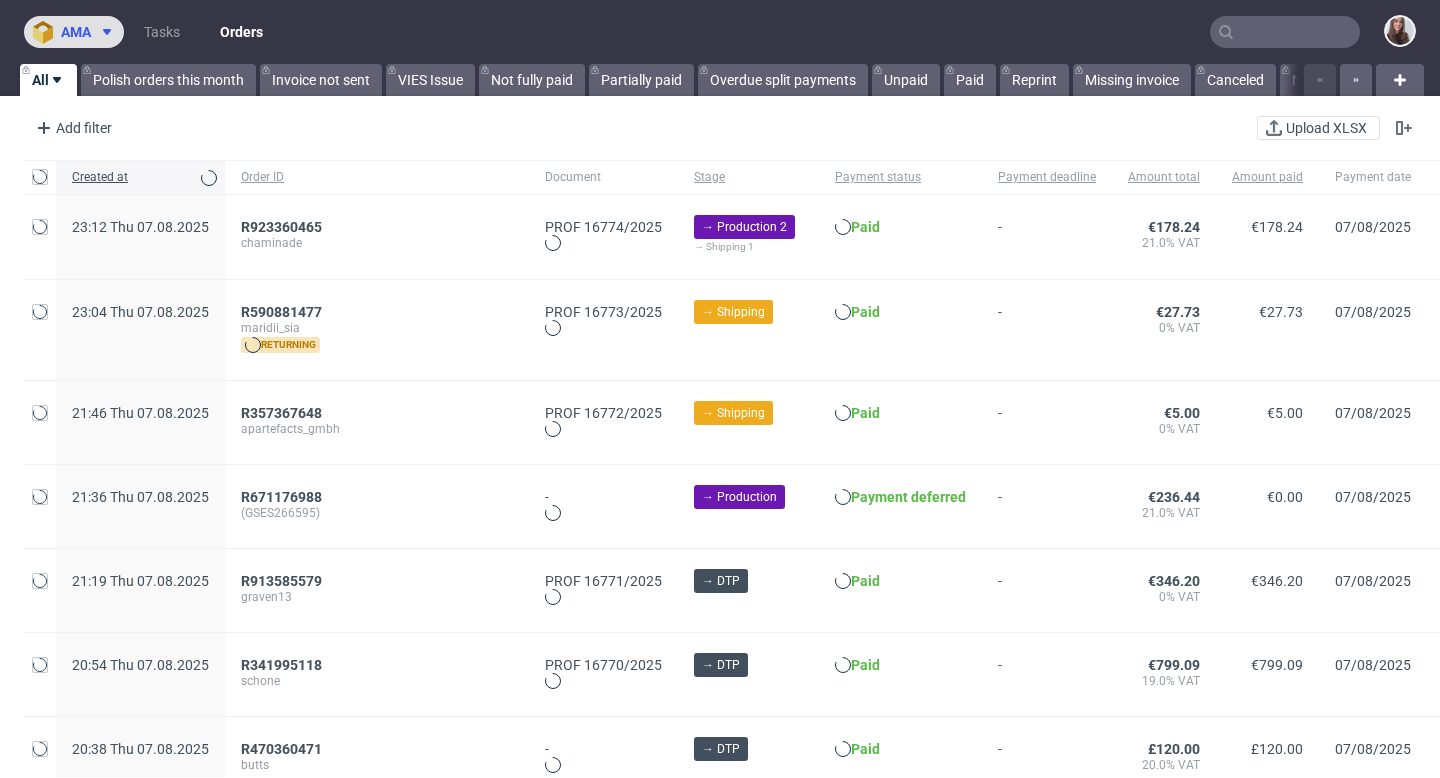 click on "ama" at bounding box center [76, 32] 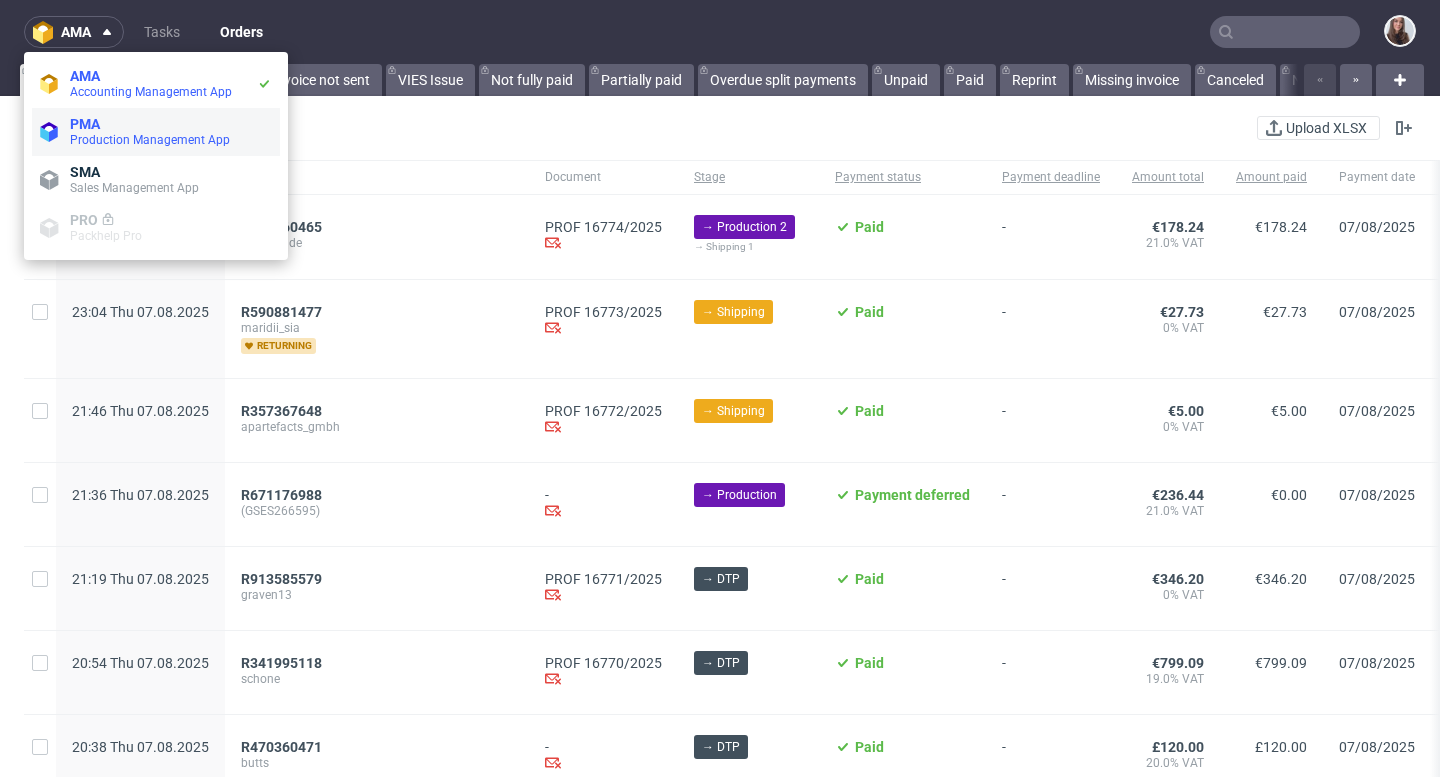 click on "PMA Production Management App" at bounding box center (156, 132) 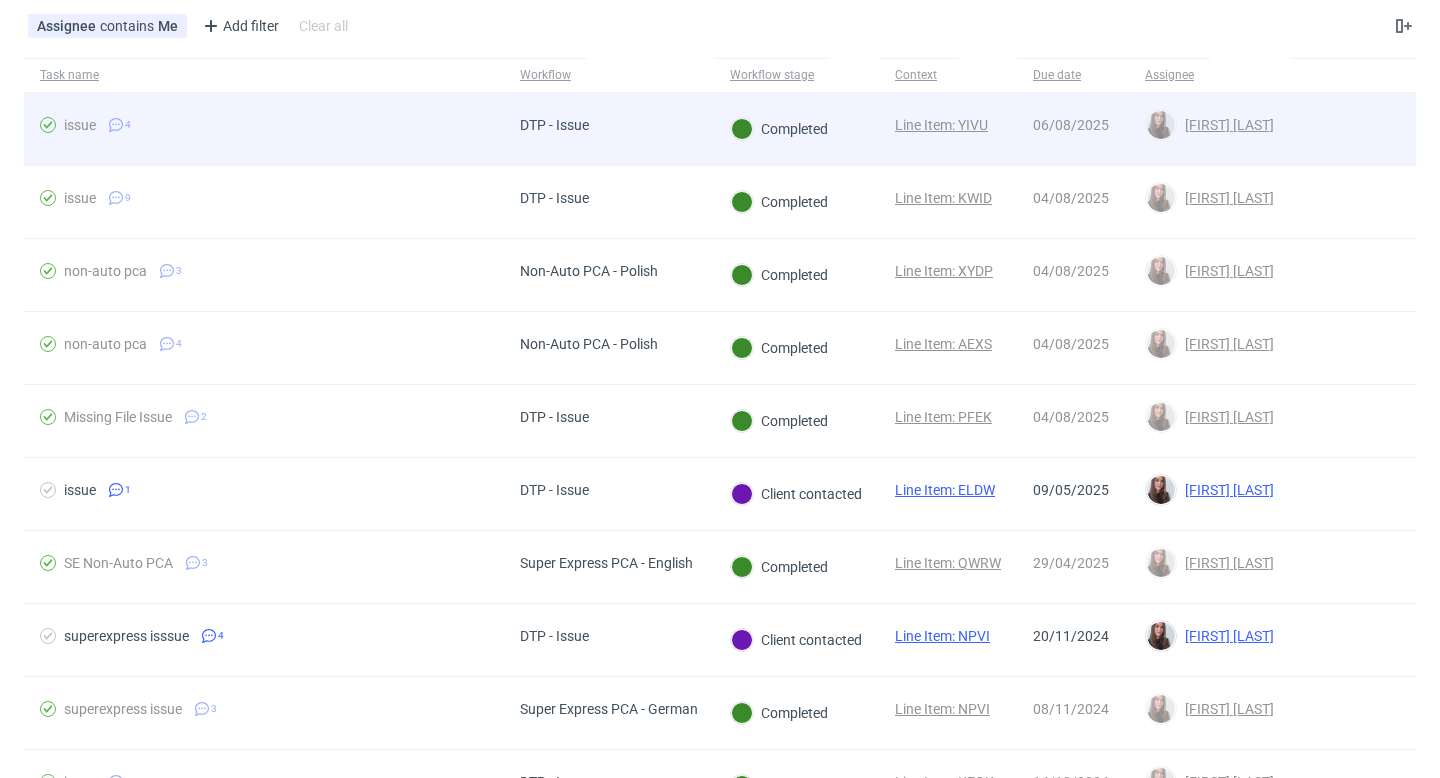 scroll, scrollTop: 211, scrollLeft: 0, axis: vertical 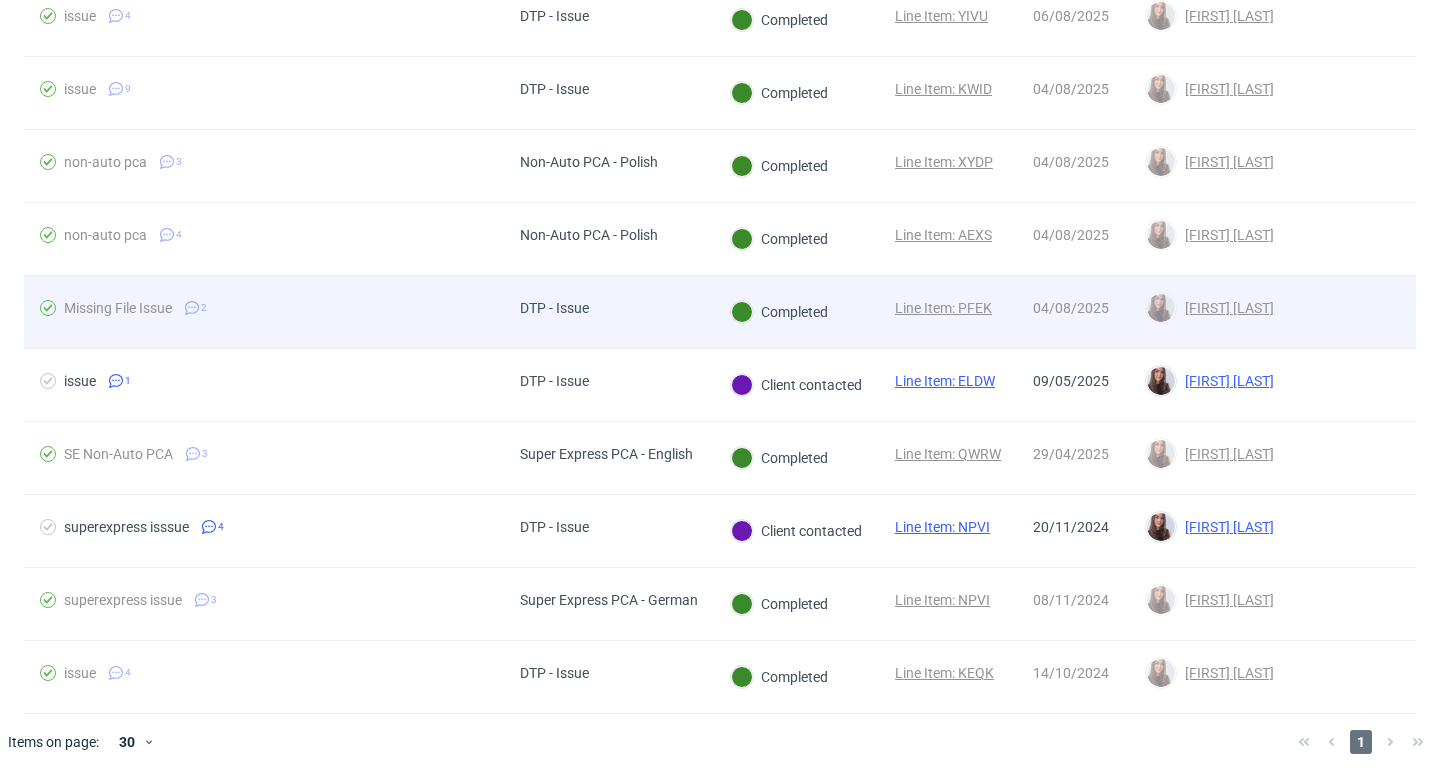 click on "DTP - Issue" at bounding box center (609, 312) 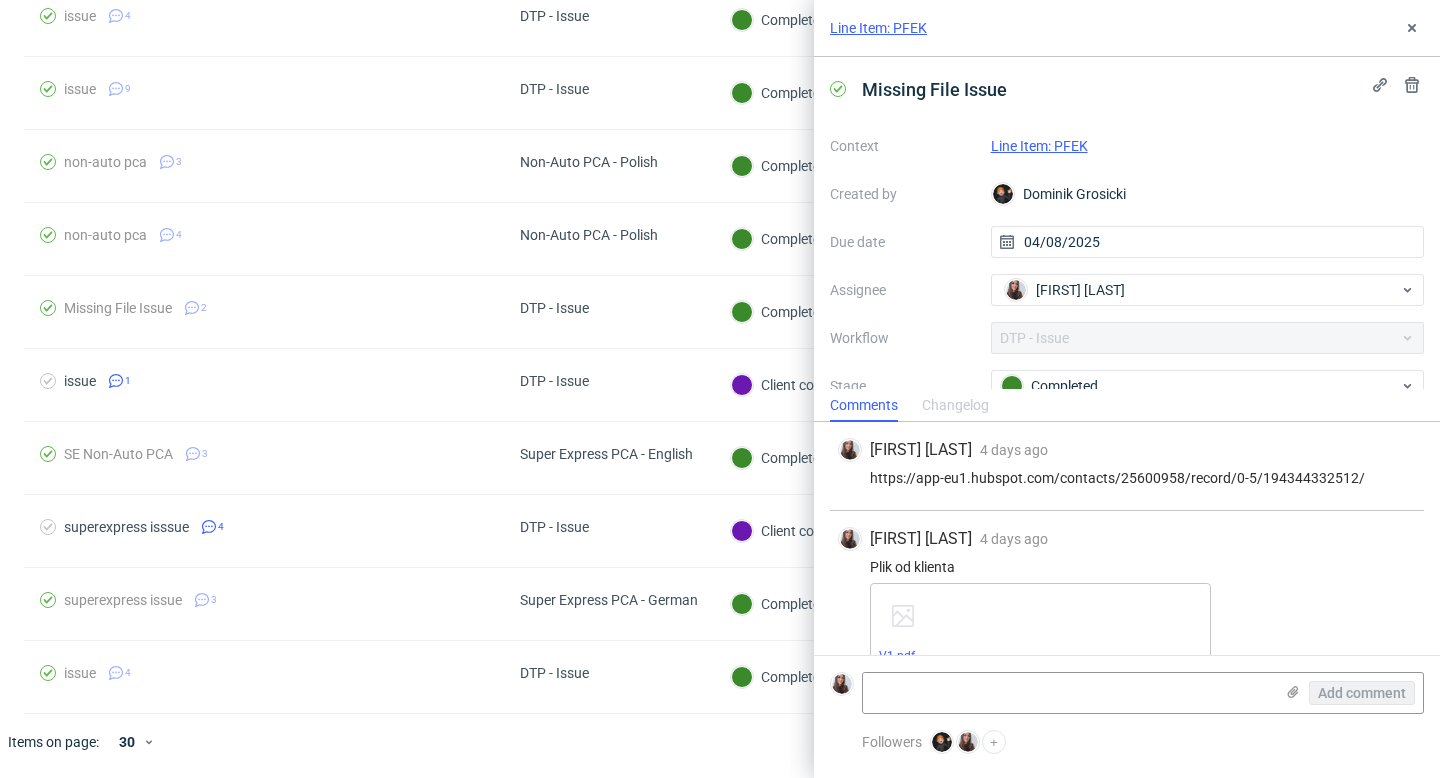 scroll, scrollTop: 32, scrollLeft: 0, axis: vertical 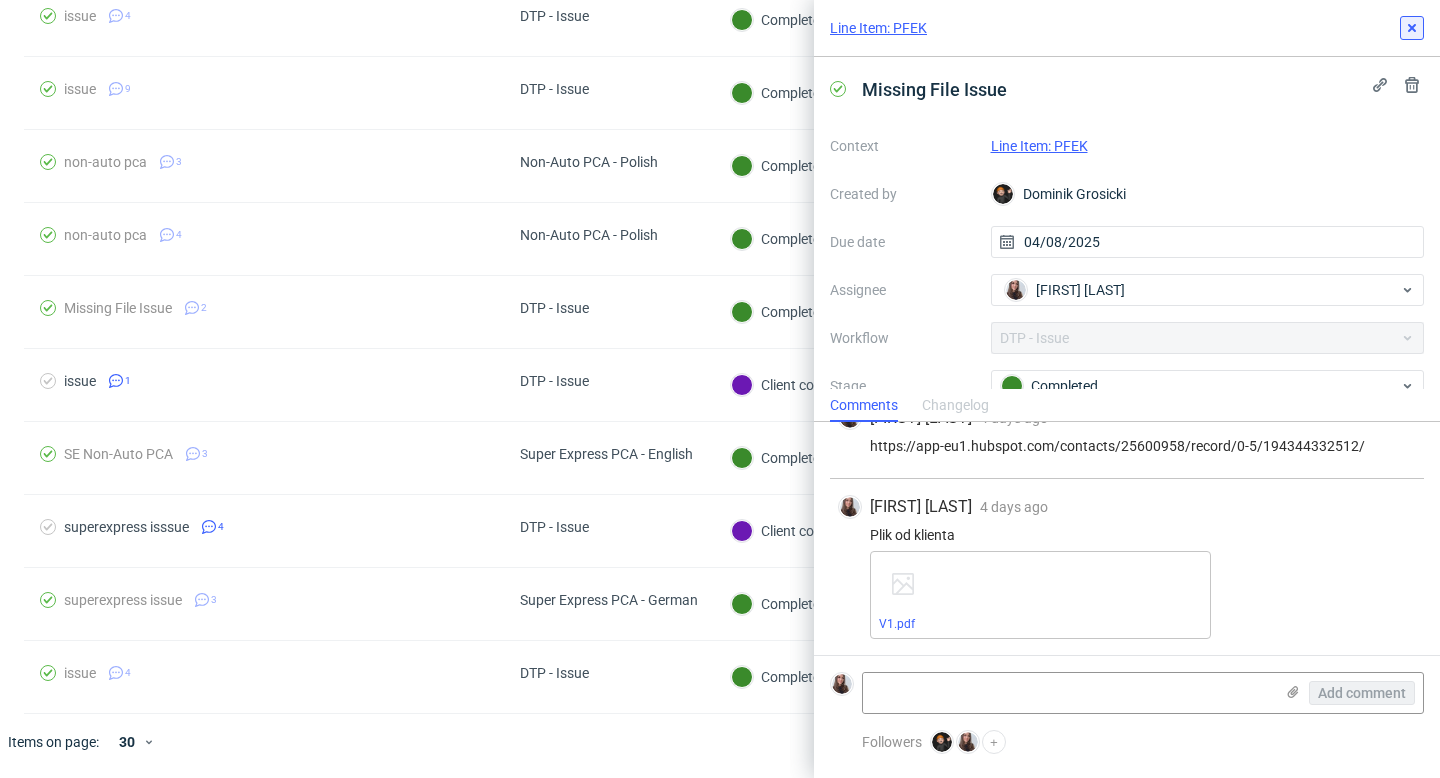 click 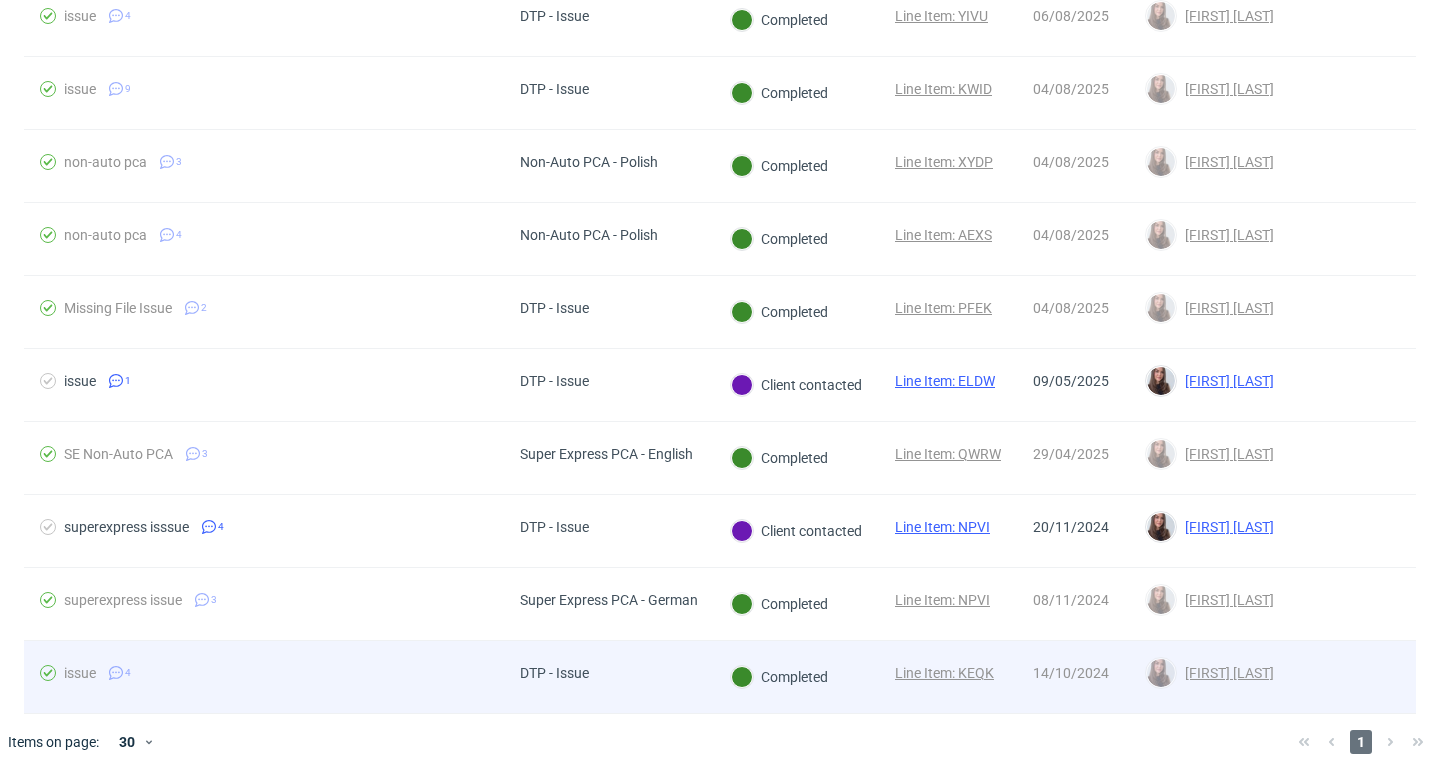 click on "Completed" at bounding box center [796, 677] 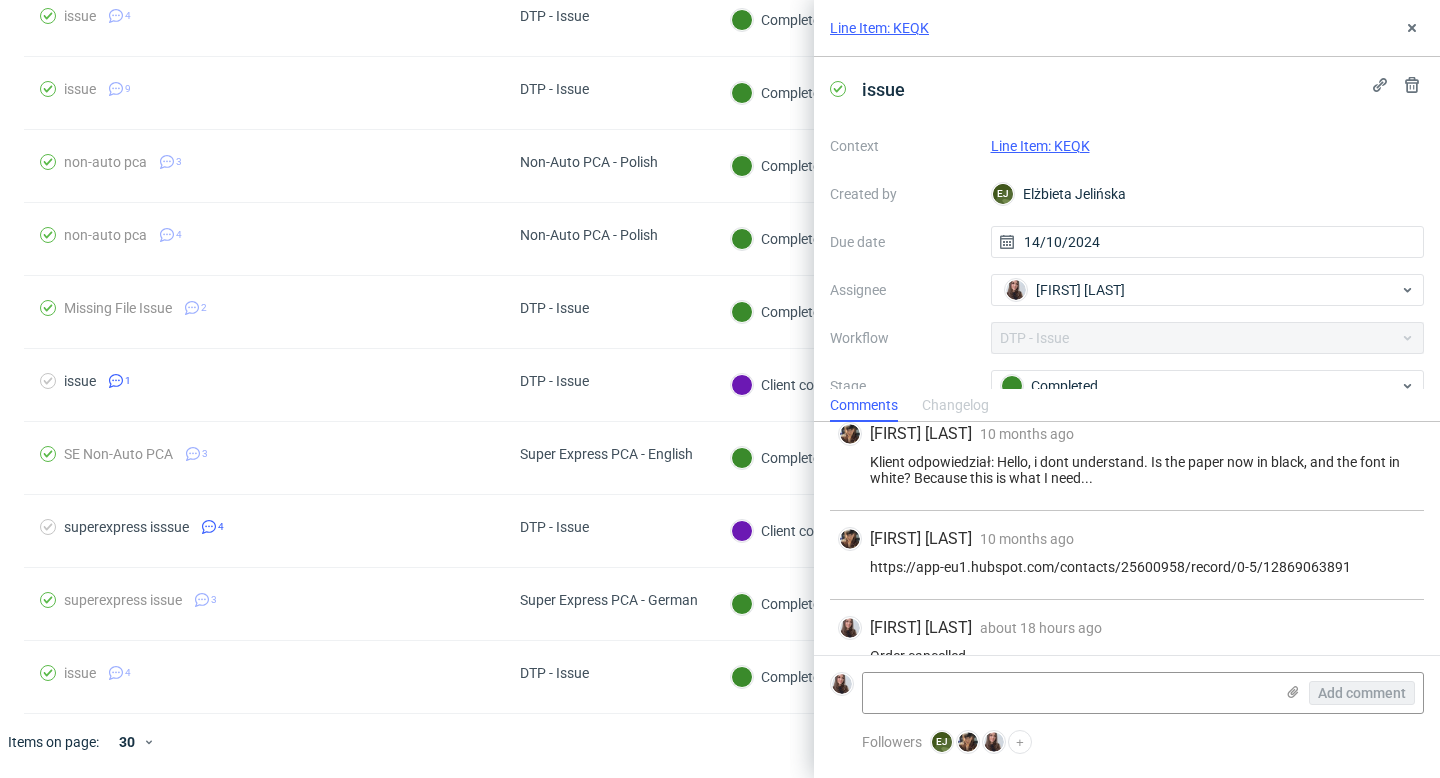 scroll, scrollTop: 138, scrollLeft: 0, axis: vertical 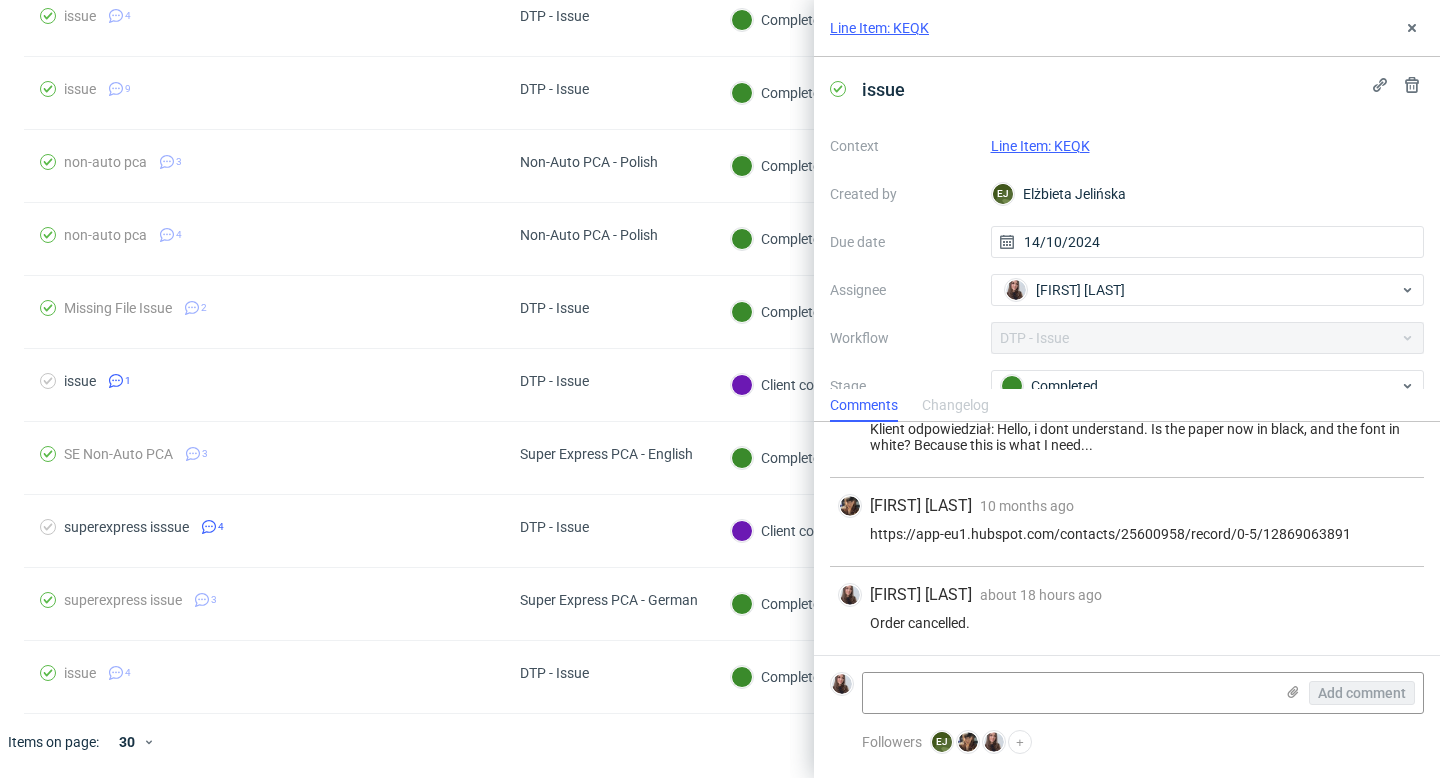 click on "Line Item: KEQK" at bounding box center [1040, 146] 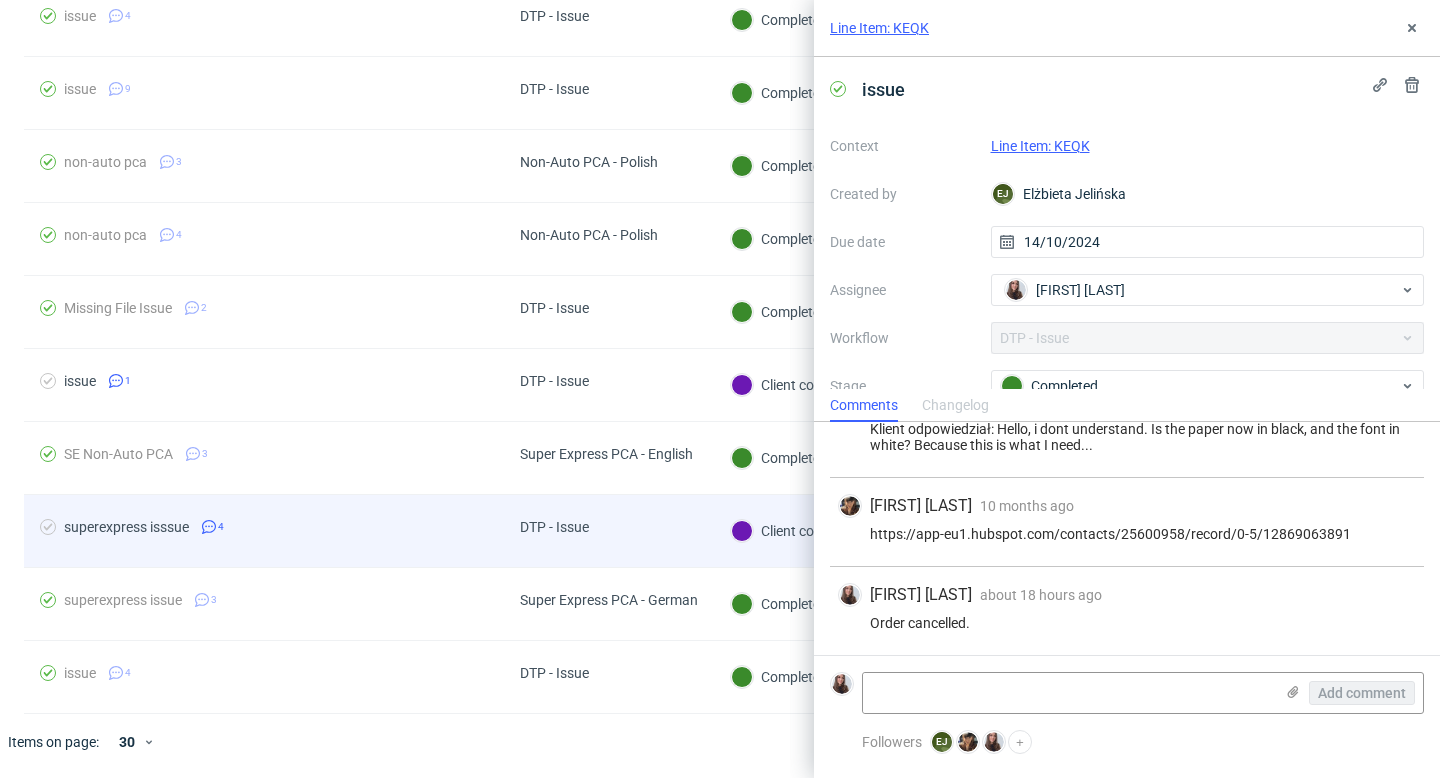 click on "DTP - Issue" at bounding box center [609, 531] 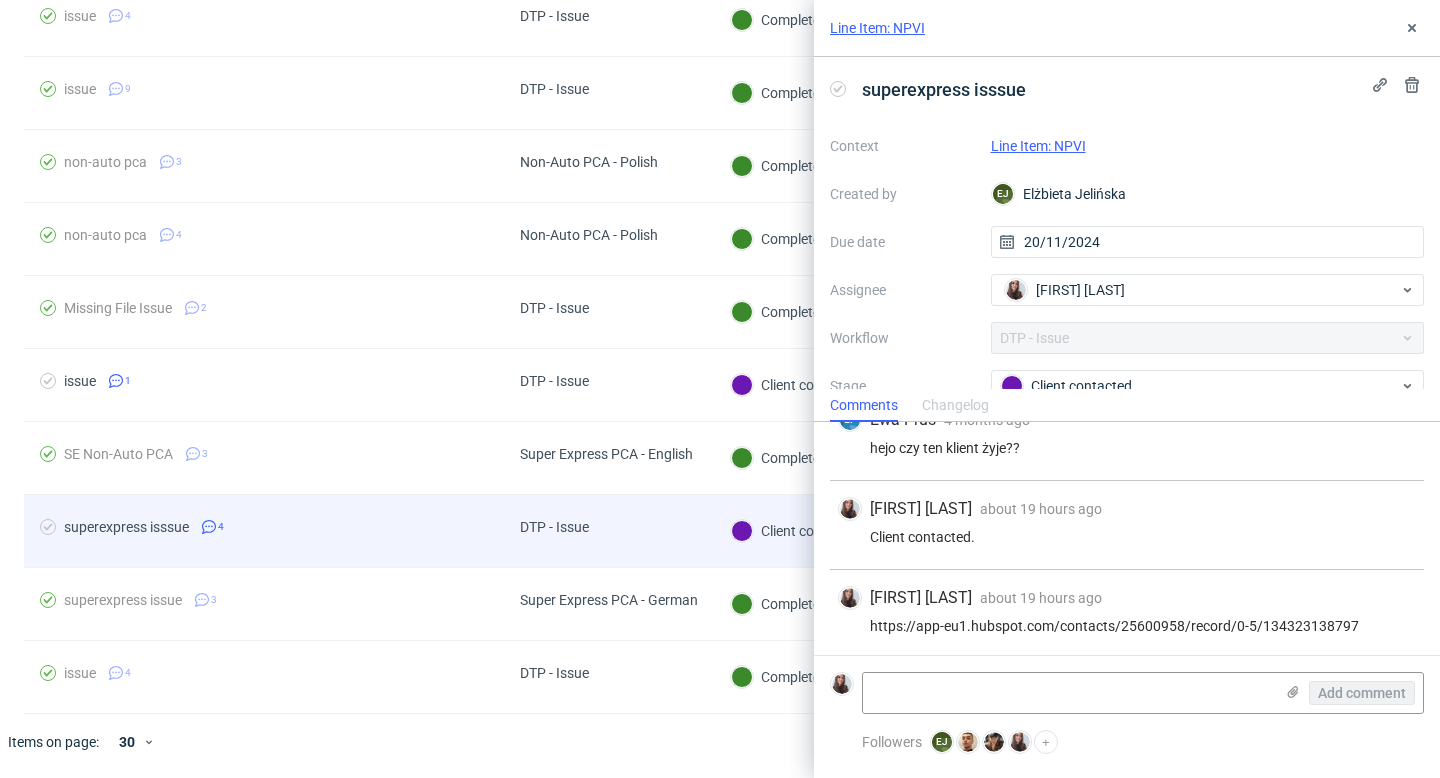 scroll, scrollTop: 122, scrollLeft: 0, axis: vertical 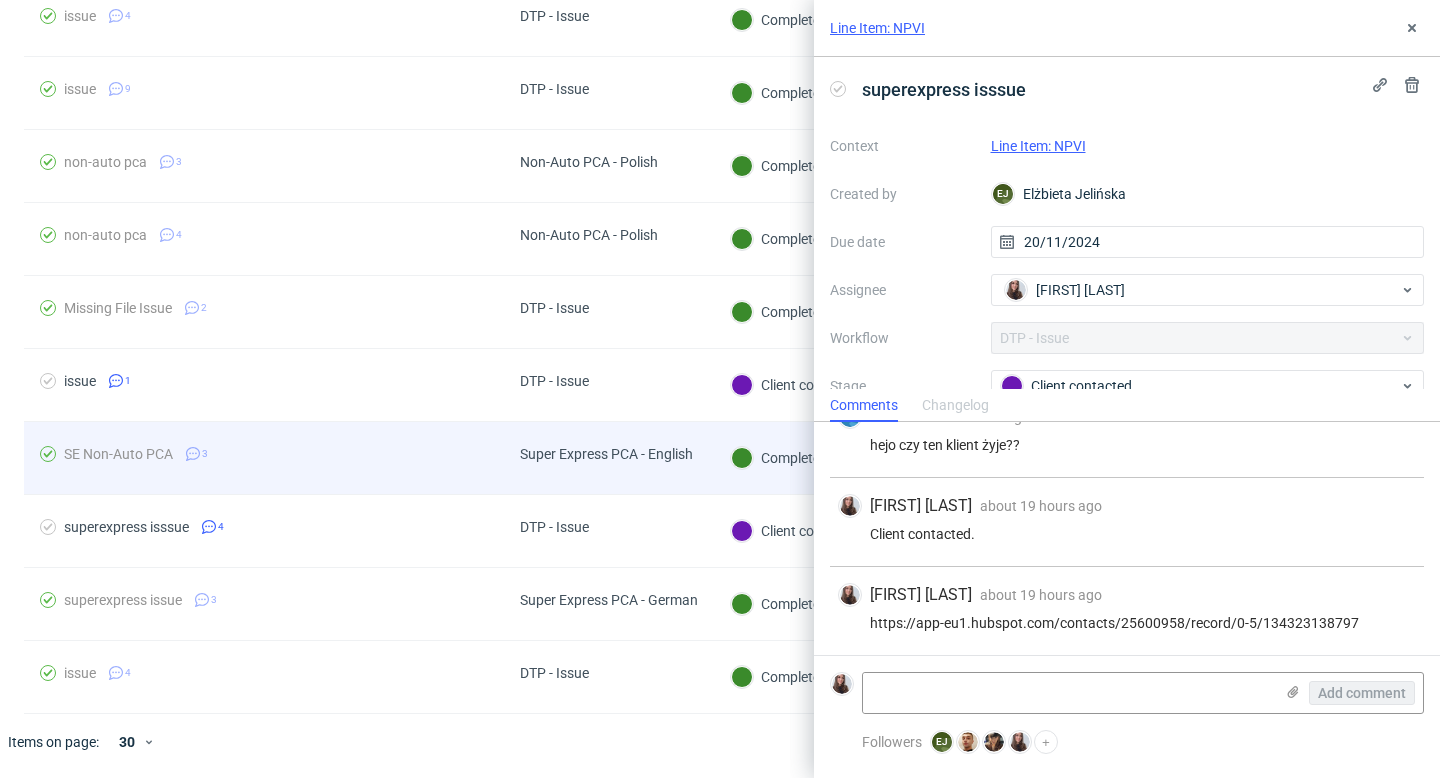 click on "Super Express PCA - English" at bounding box center [606, 458] 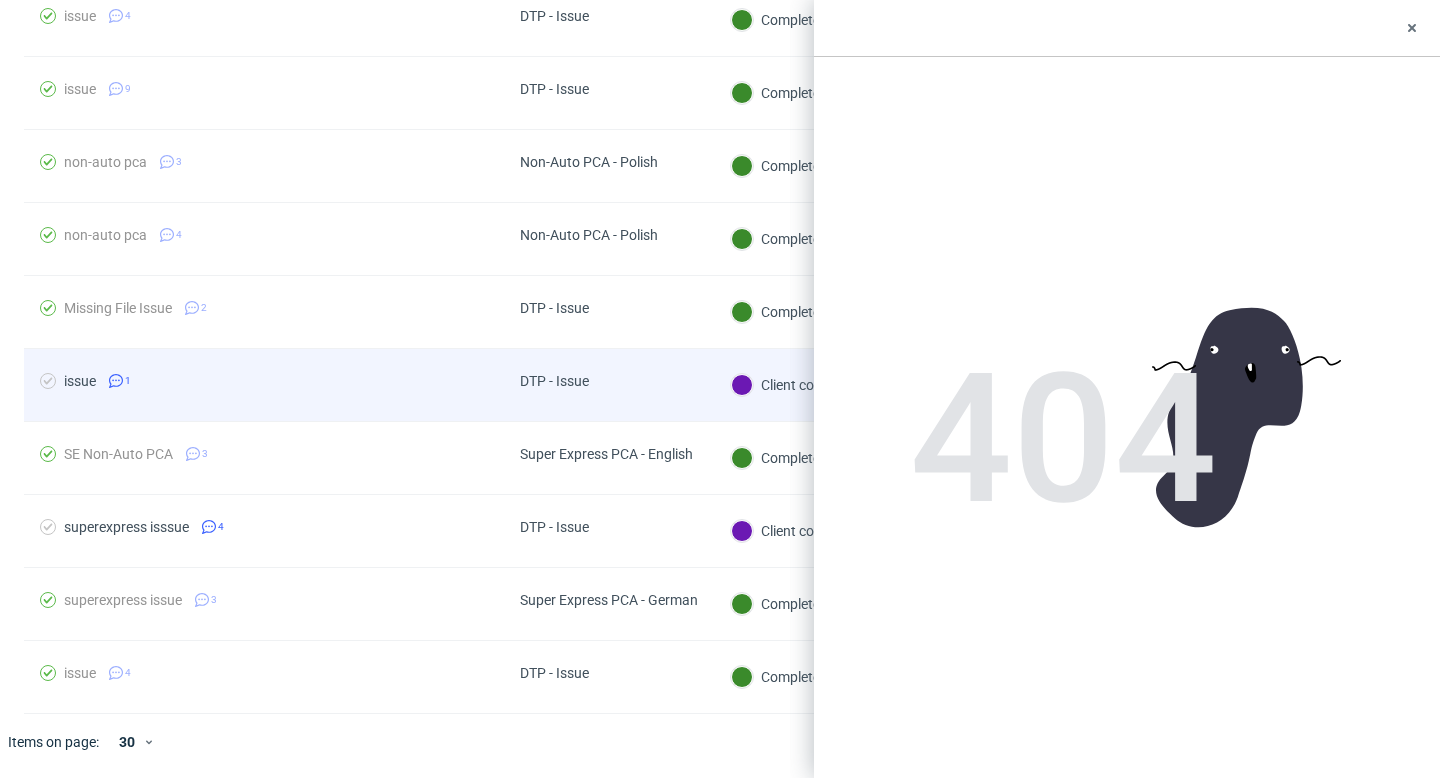 click on "DTP - Issue" at bounding box center (609, 385) 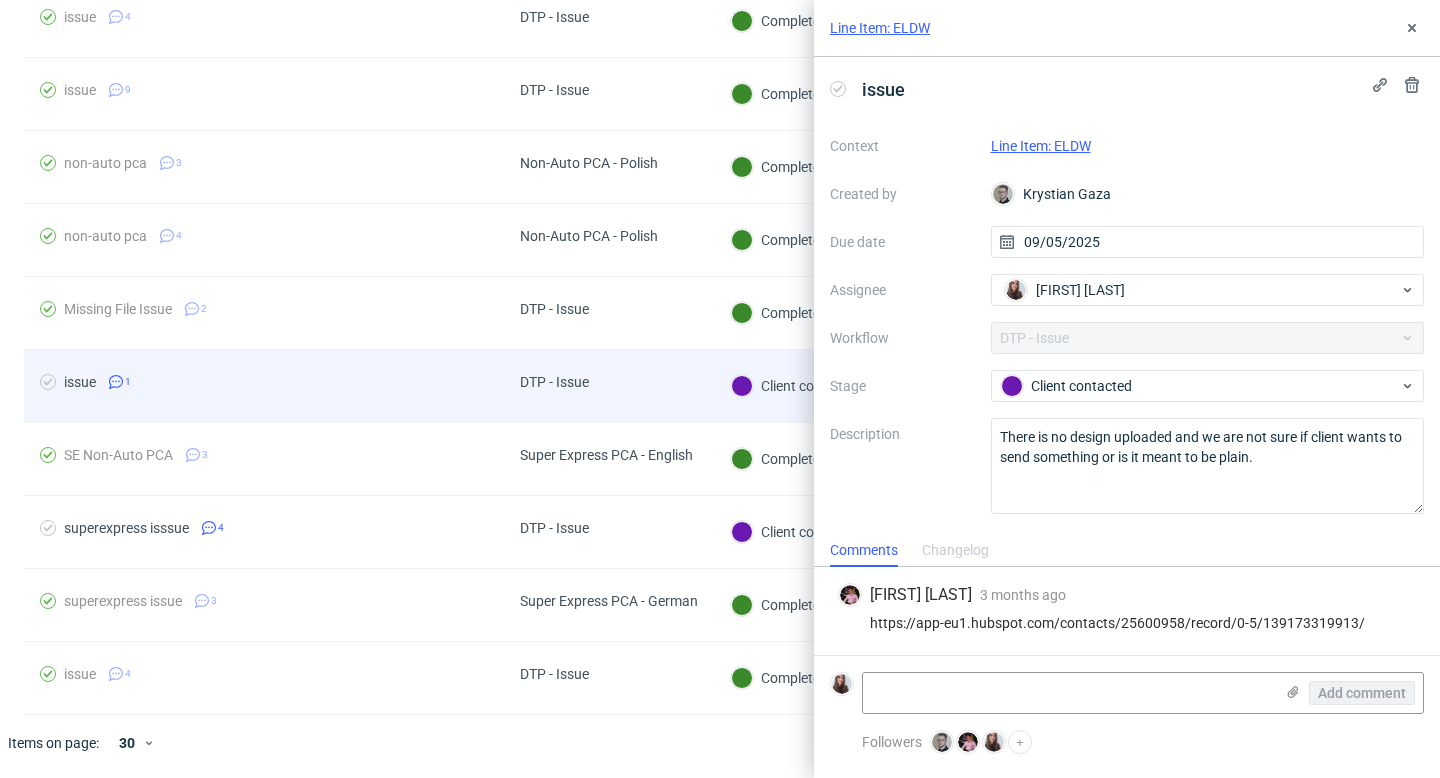 click on "DTP - Issue" at bounding box center [609, 386] 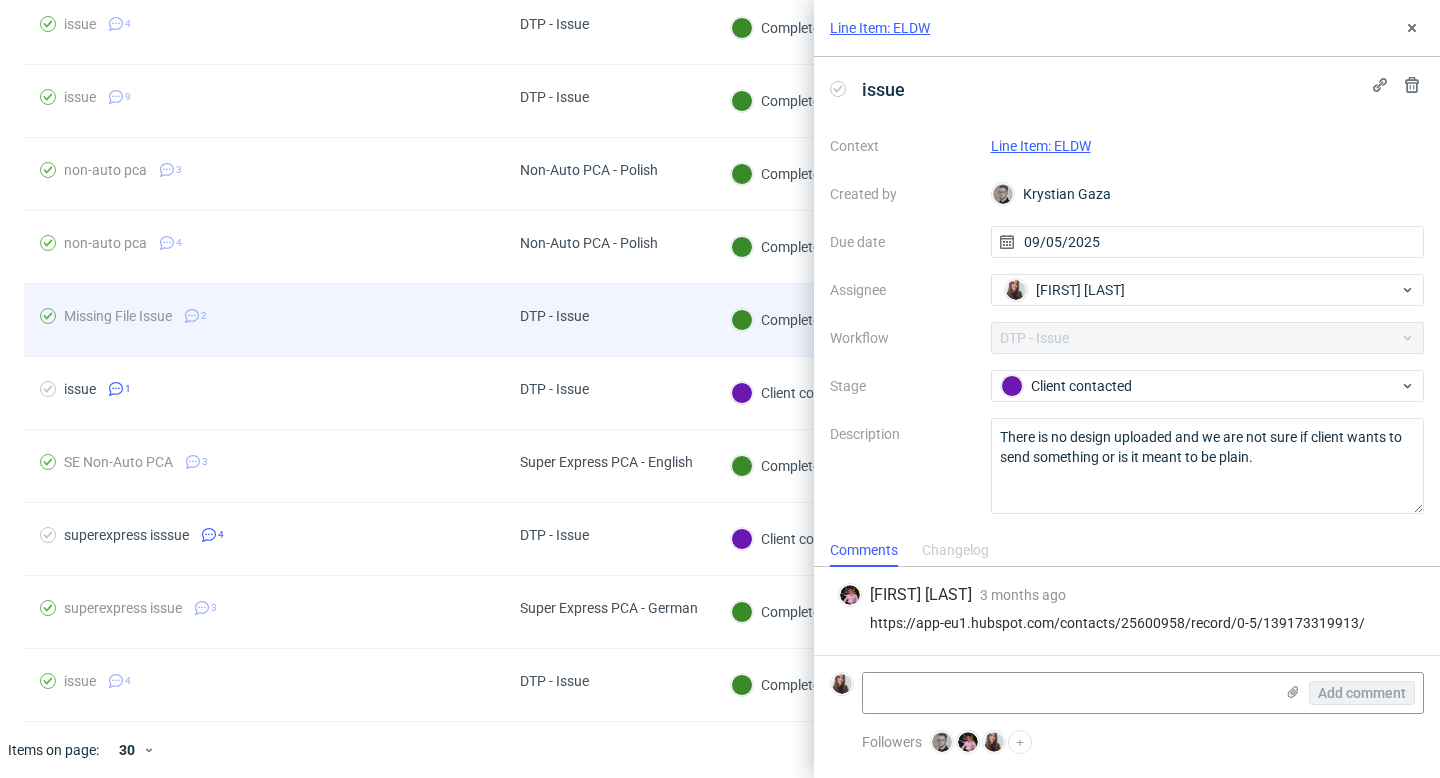 scroll, scrollTop: 201, scrollLeft: 0, axis: vertical 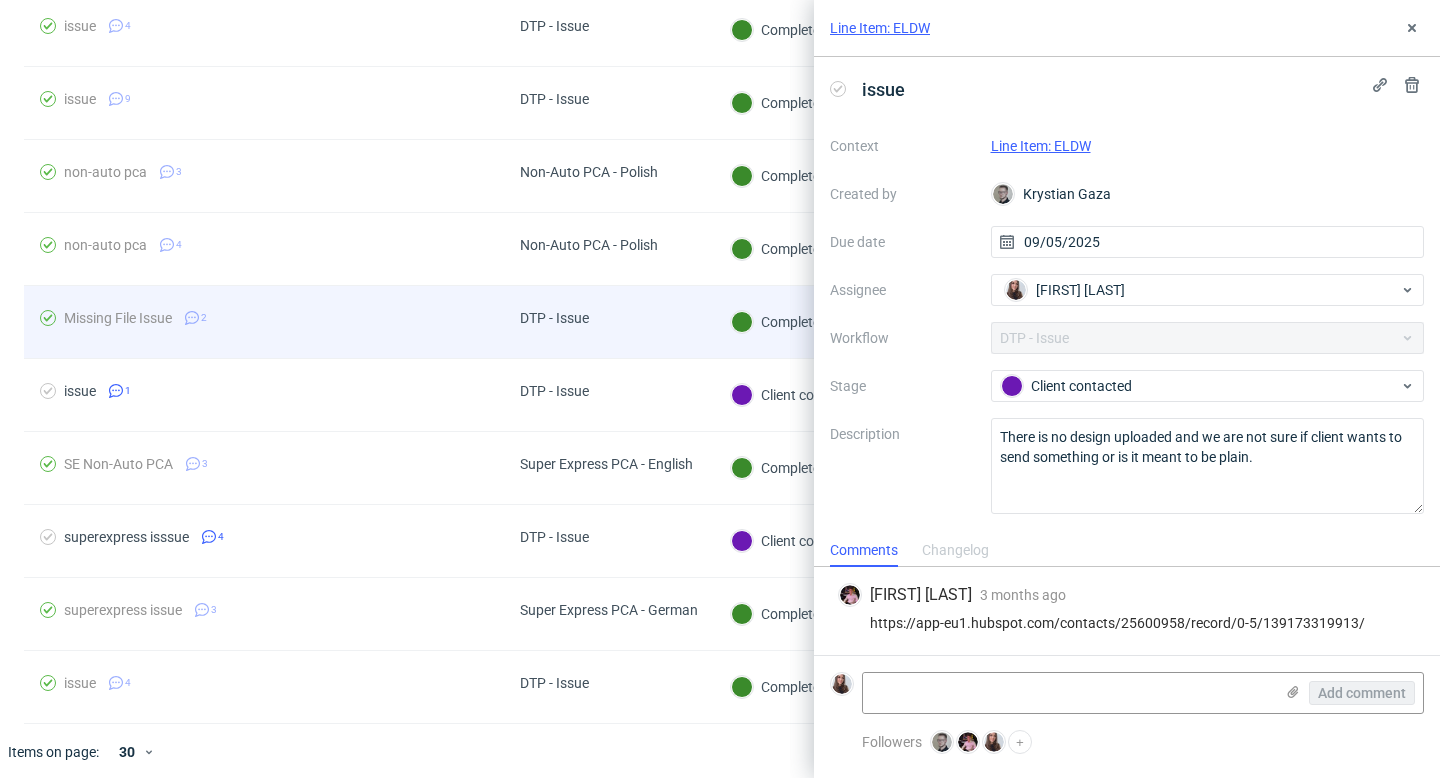 click on "DTP - Issue" at bounding box center [554, 322] 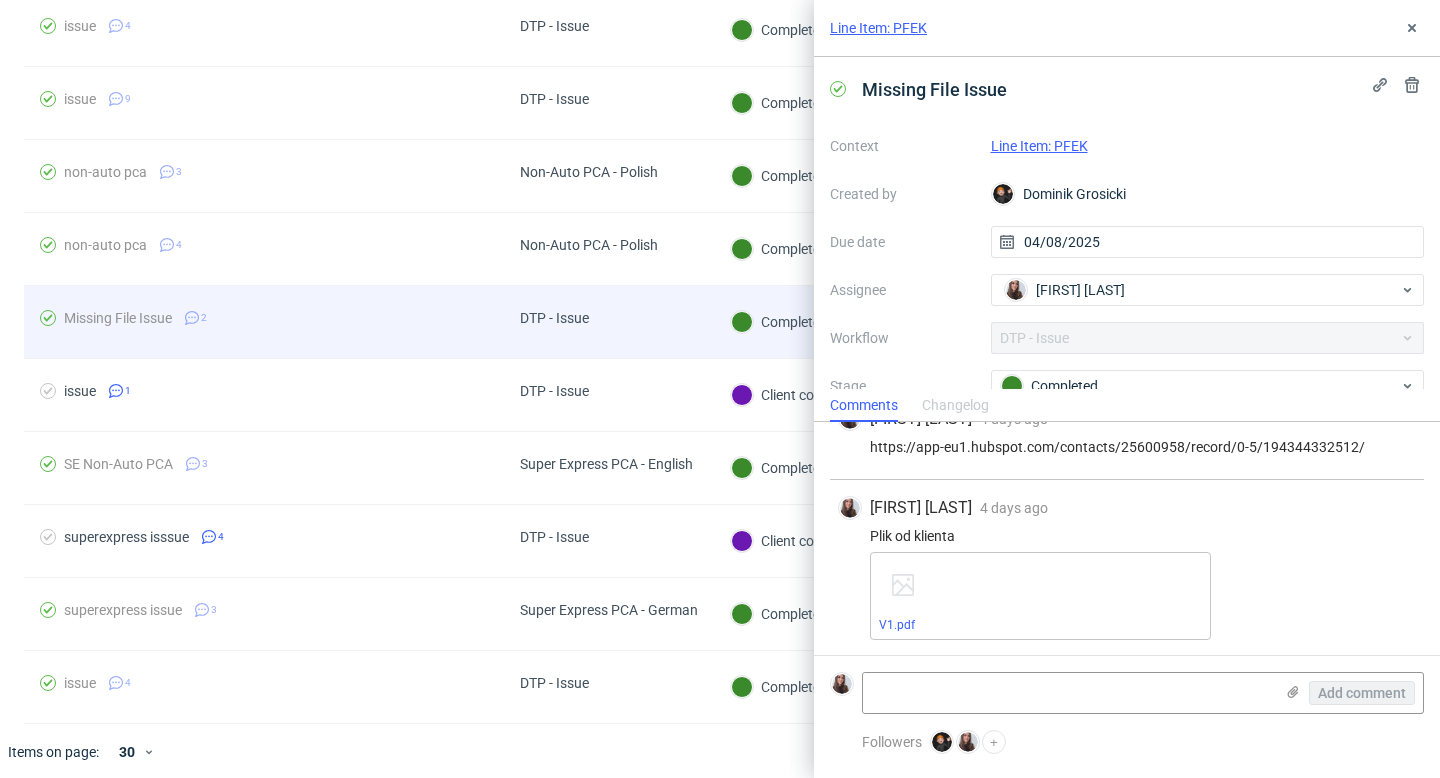 scroll, scrollTop: 32, scrollLeft: 0, axis: vertical 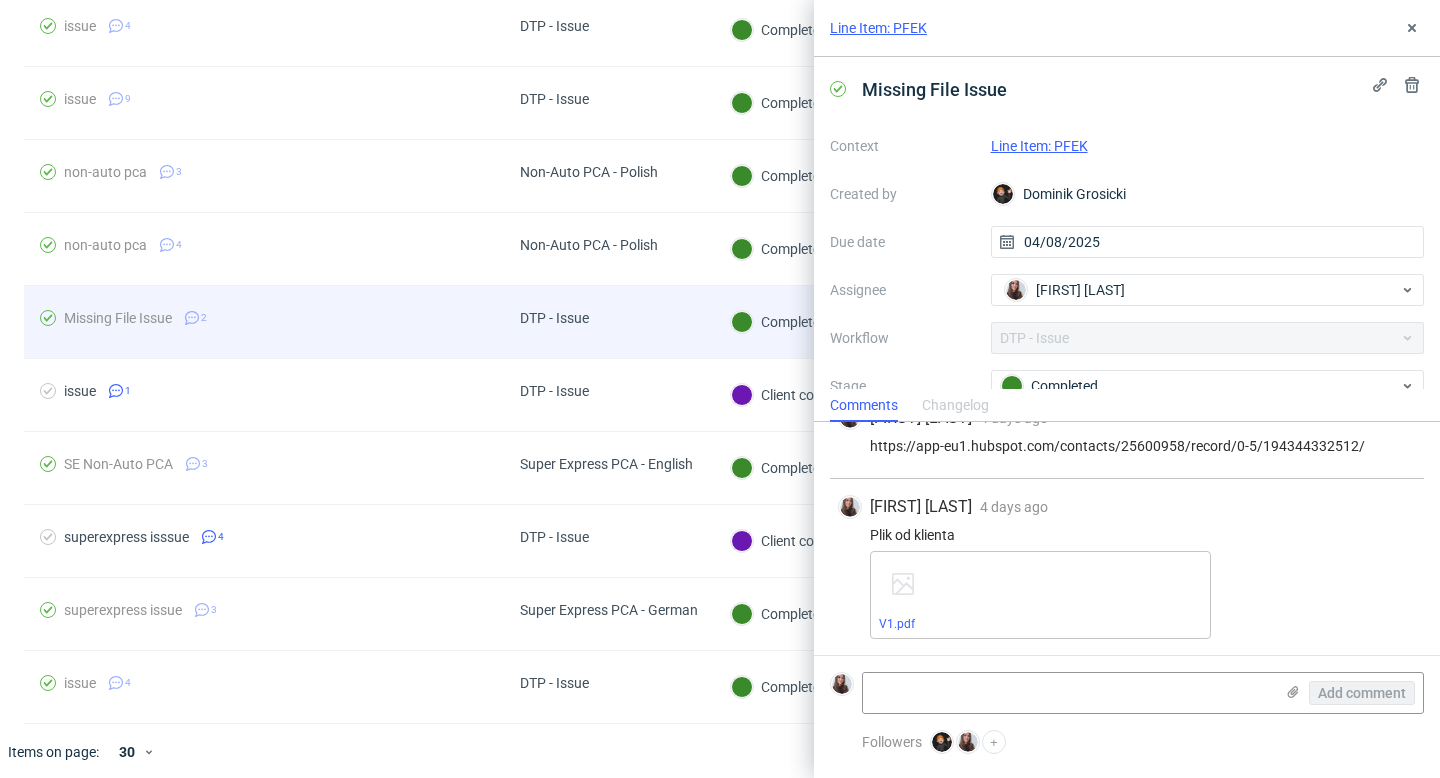 click on "DTP - Issue" at bounding box center [554, 322] 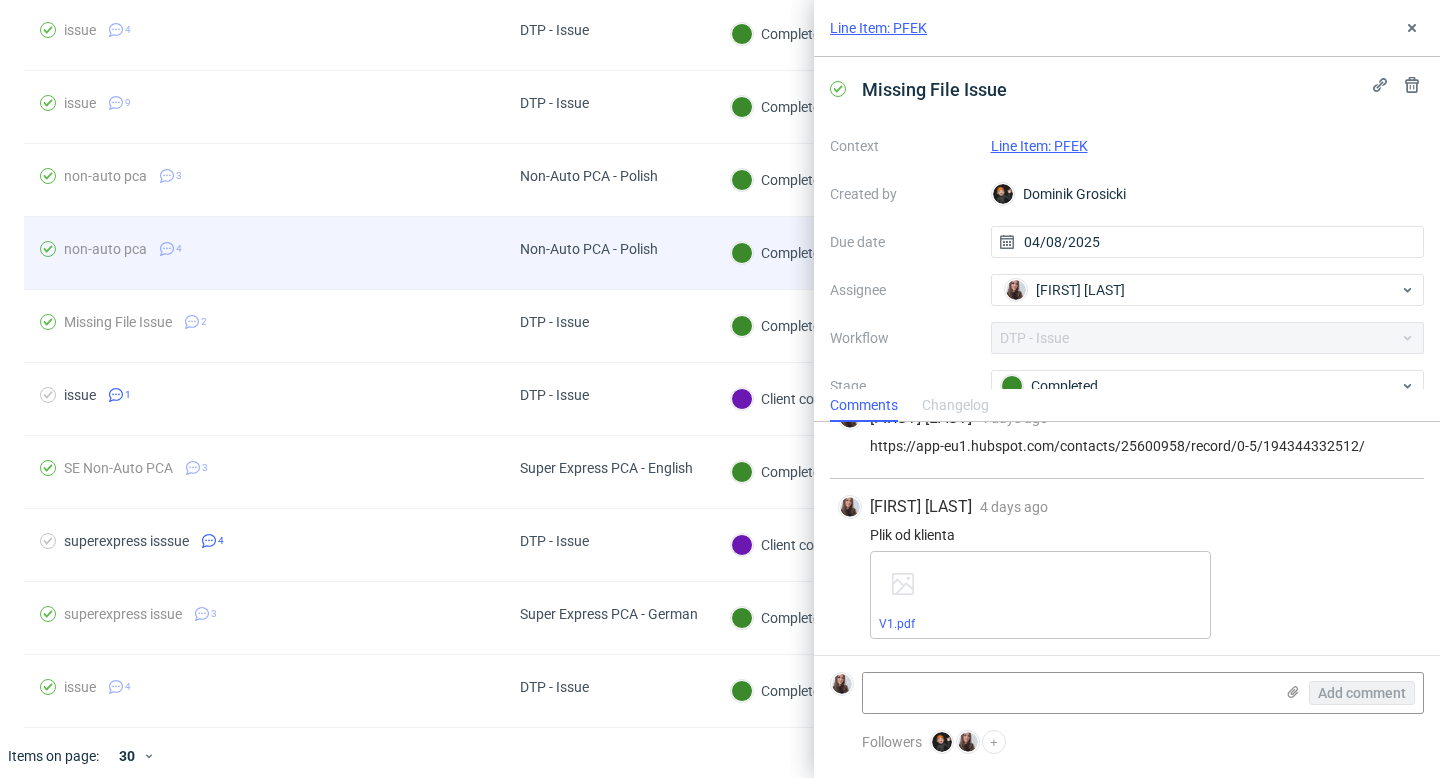 click on "Non-Auto PCA - Polish" at bounding box center [589, 249] 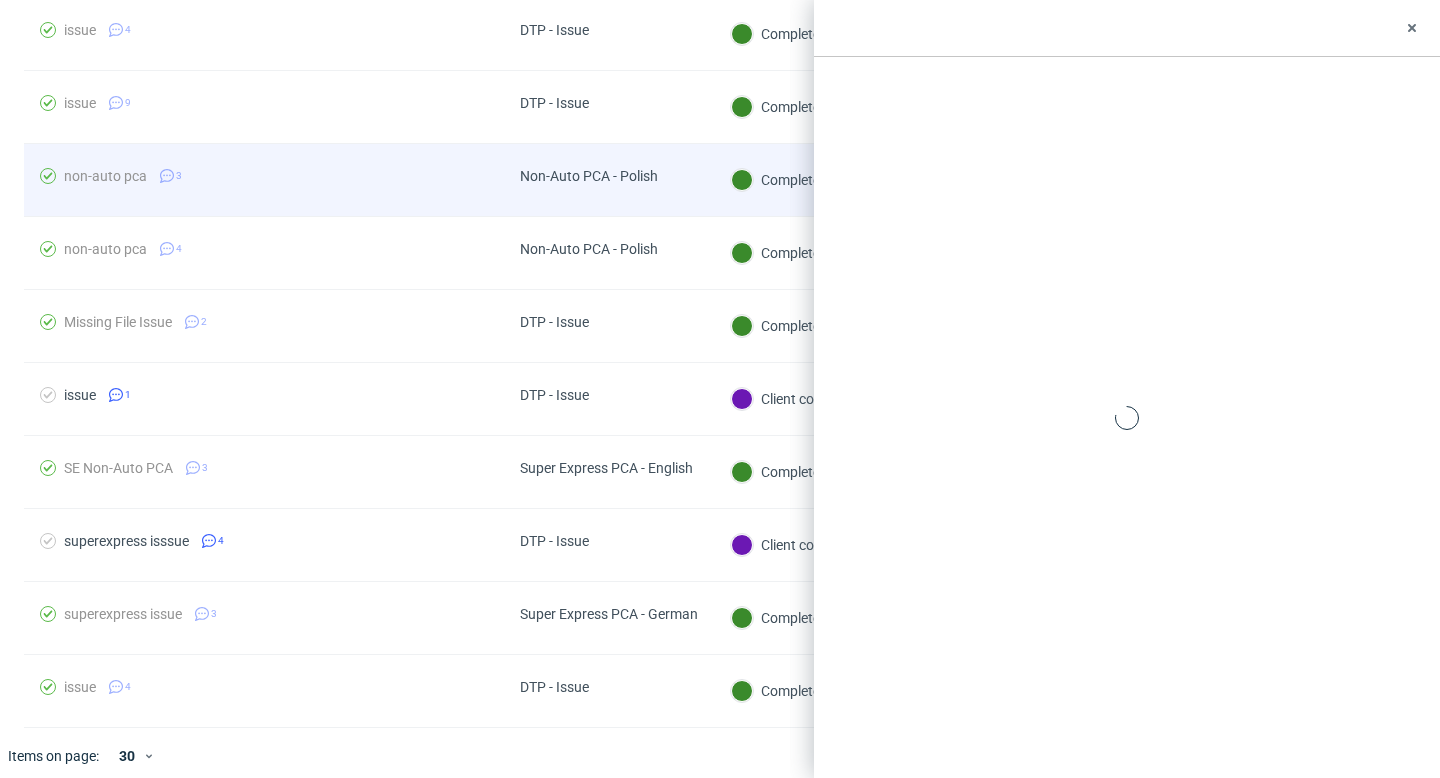 scroll, scrollTop: 199, scrollLeft: 0, axis: vertical 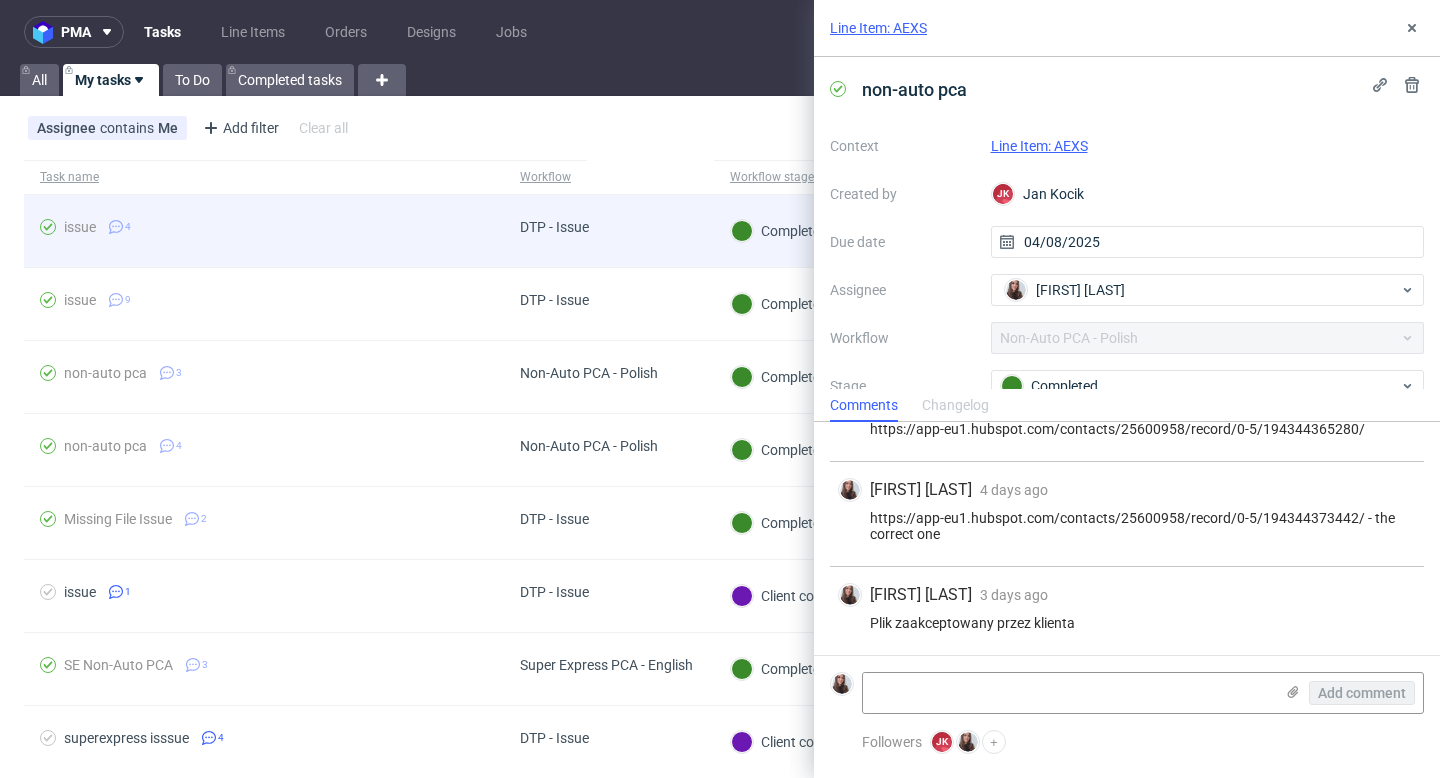 click on "DTP - Issue" at bounding box center (554, 231) 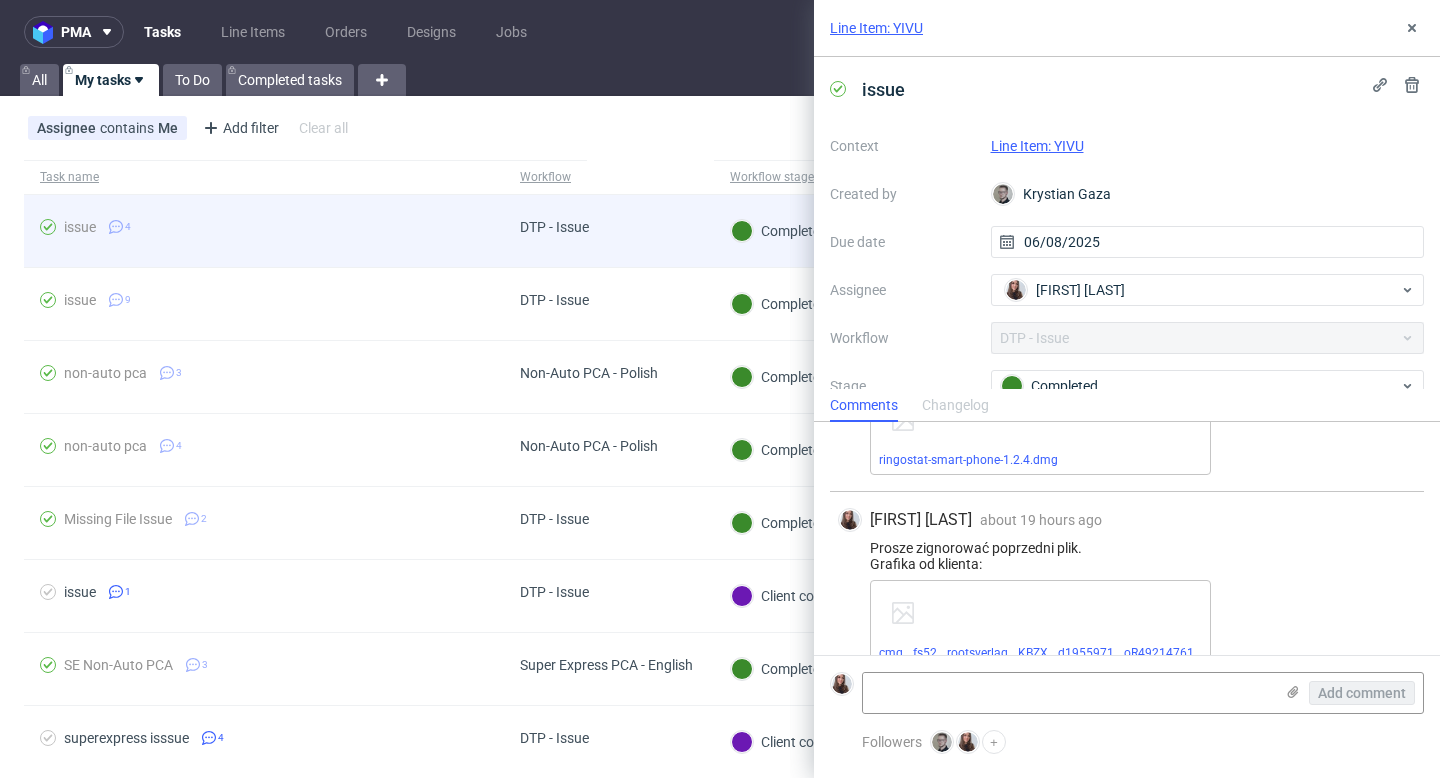scroll, scrollTop: 346, scrollLeft: 0, axis: vertical 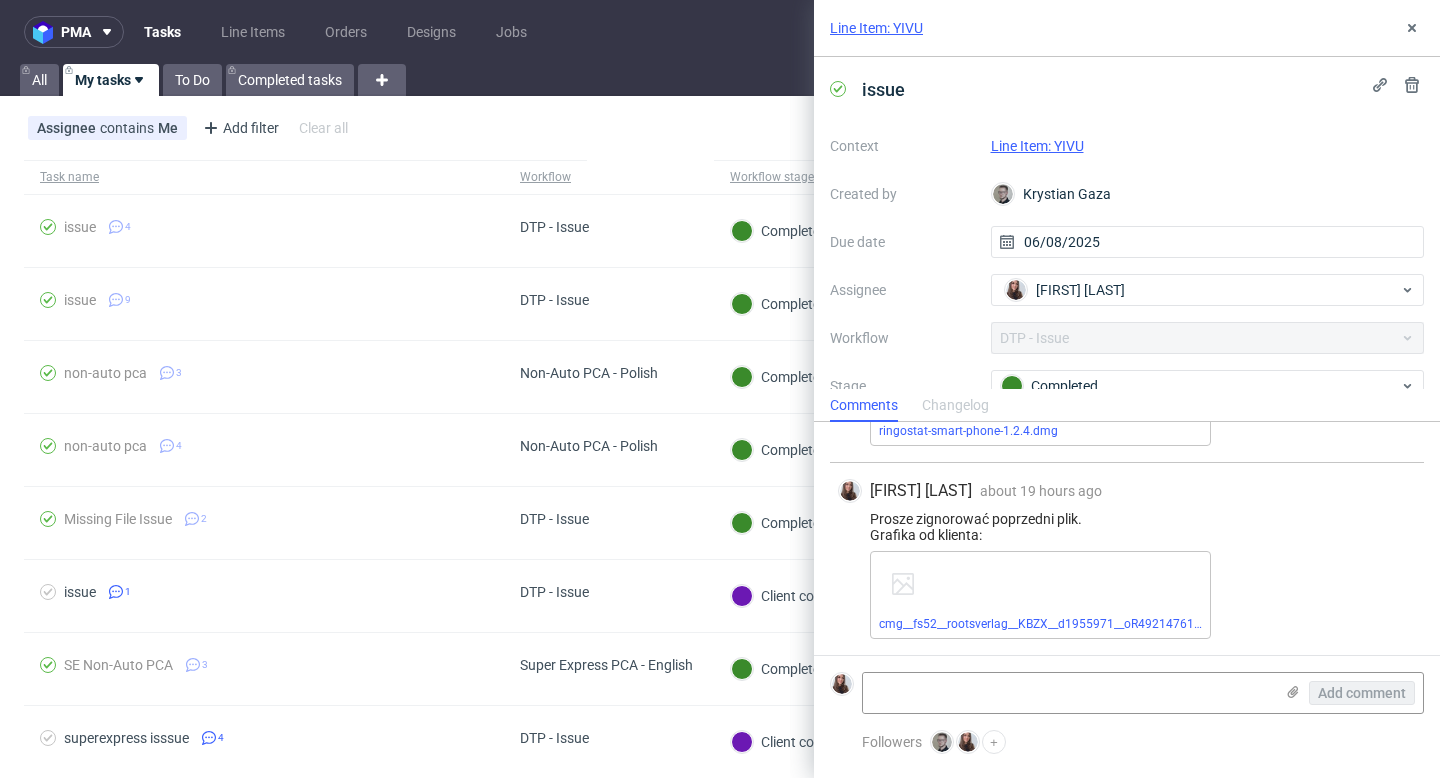 click on "Line Item: YIVU" at bounding box center [1037, 146] 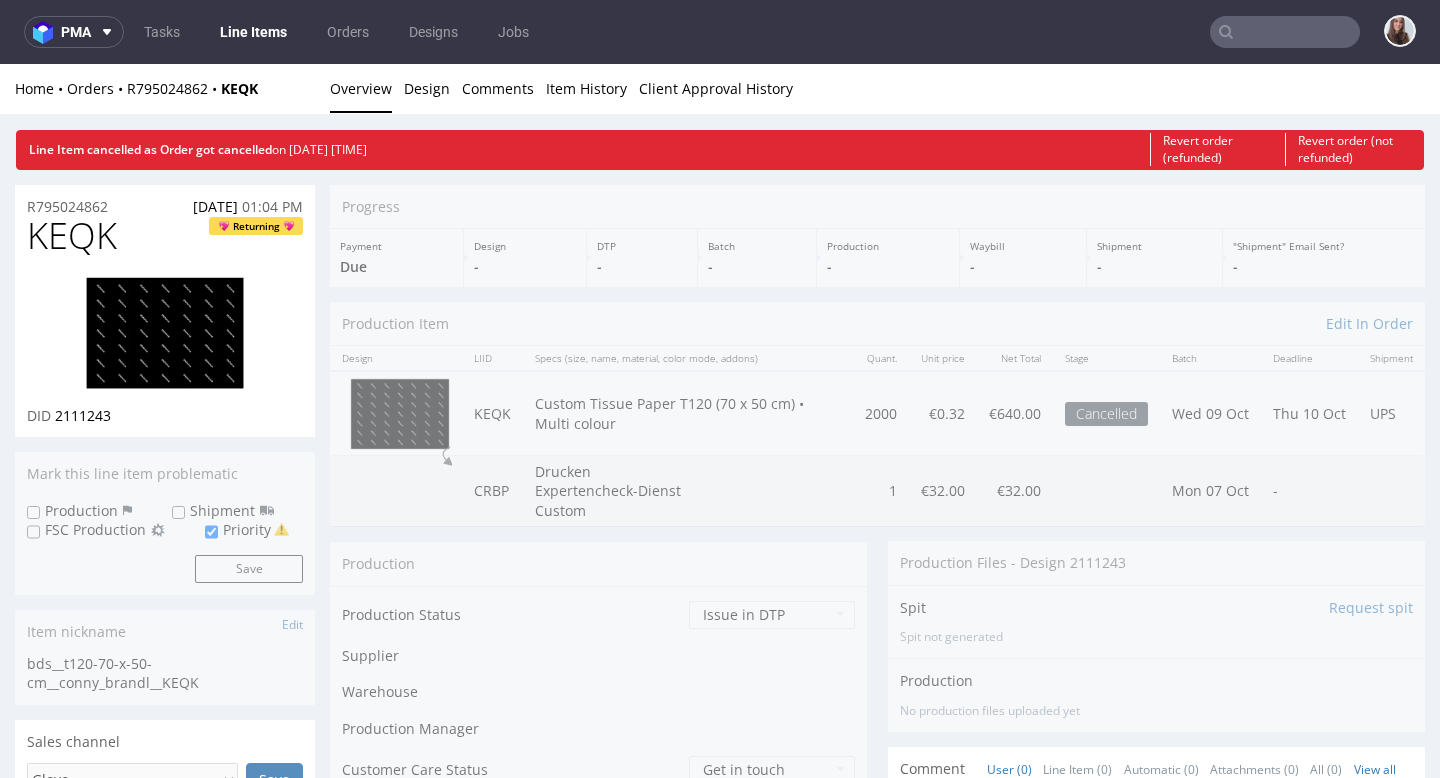 scroll, scrollTop: 0, scrollLeft: 0, axis: both 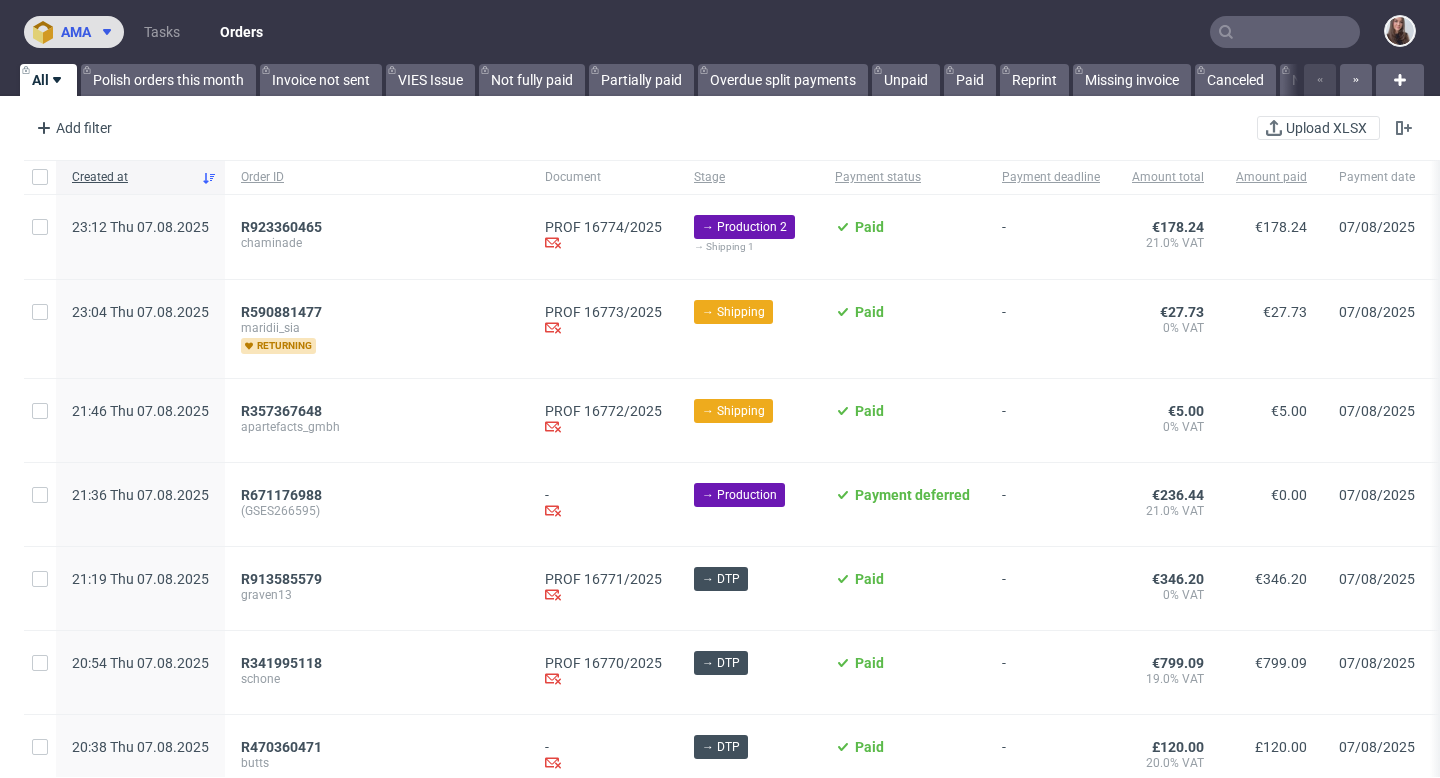 click at bounding box center [47, 32] 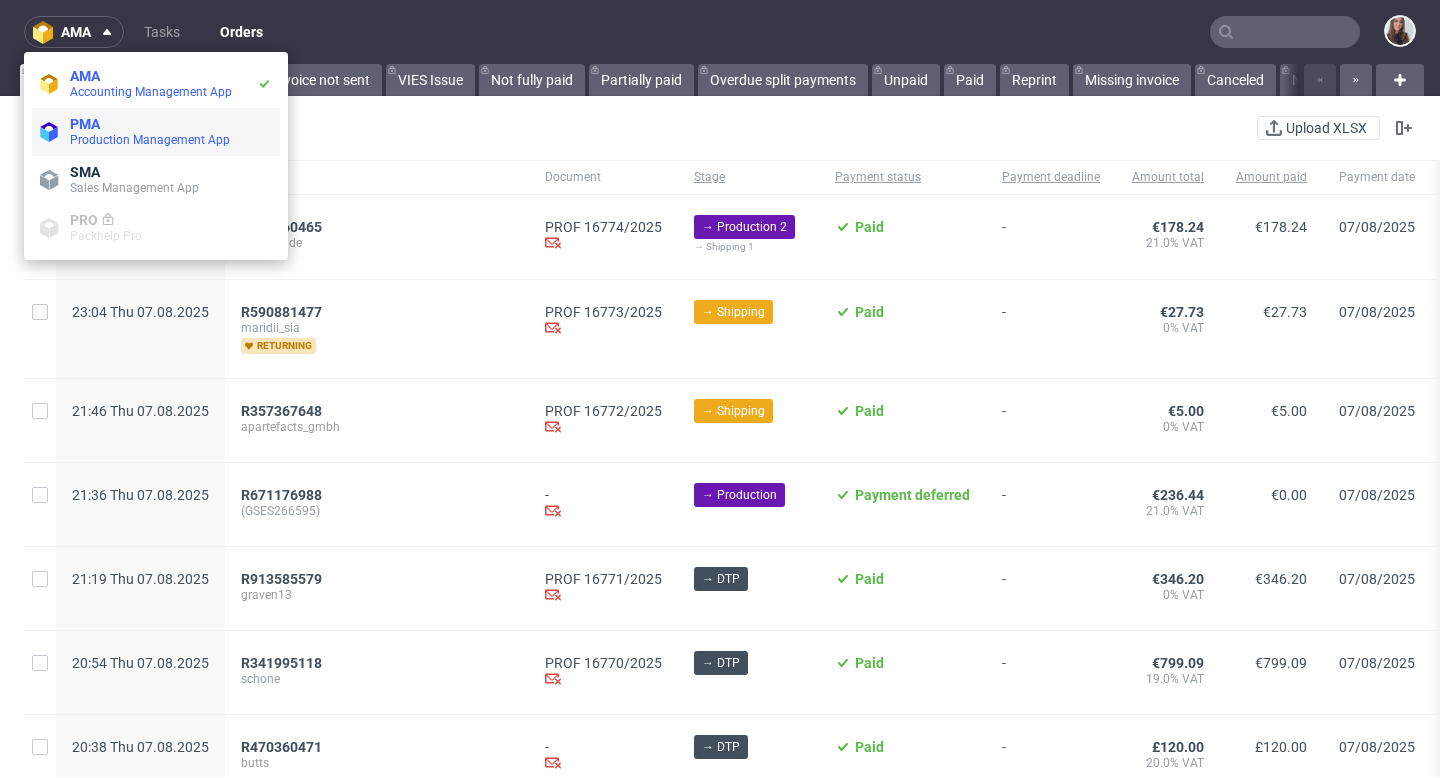 click on "PMA" at bounding box center [85, 124] 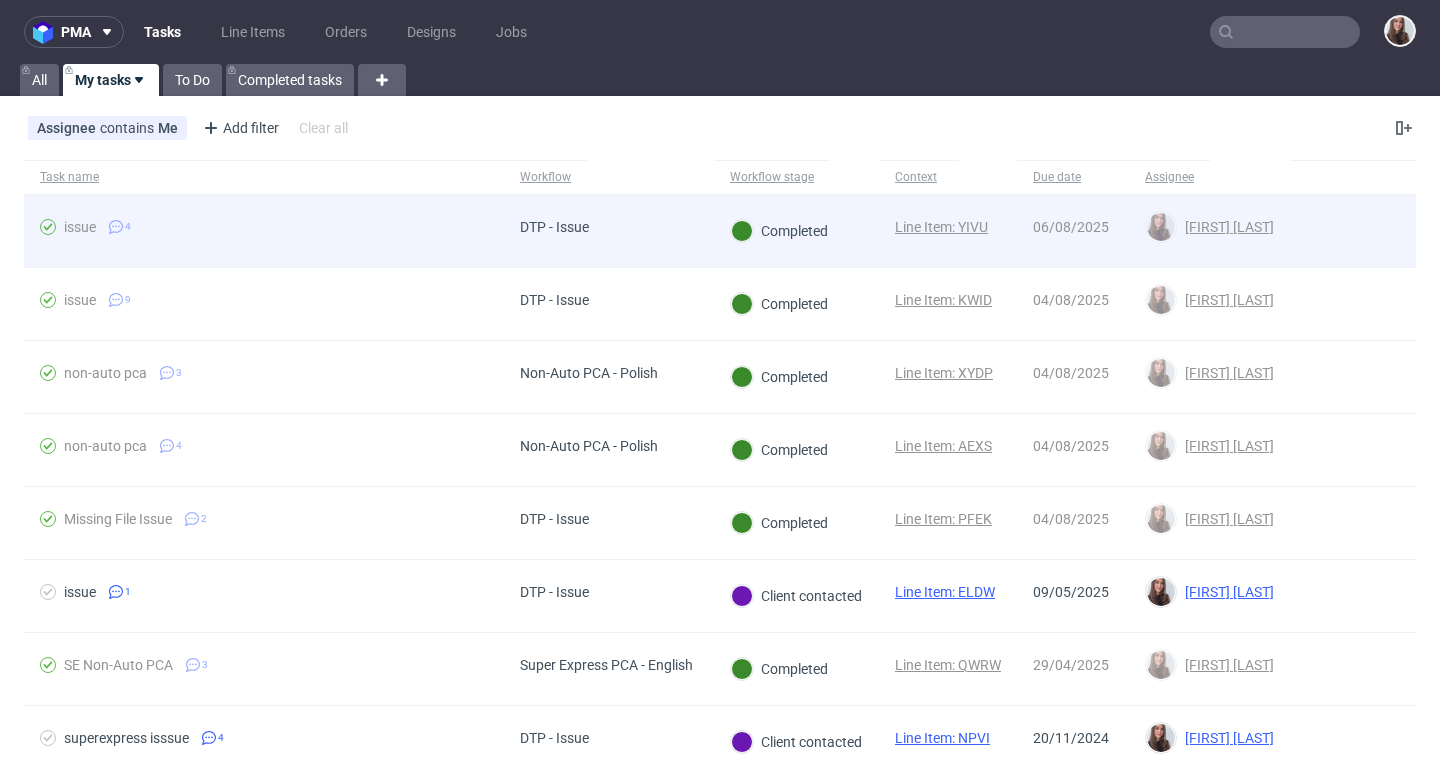 click on "issue 4" at bounding box center [264, 231] 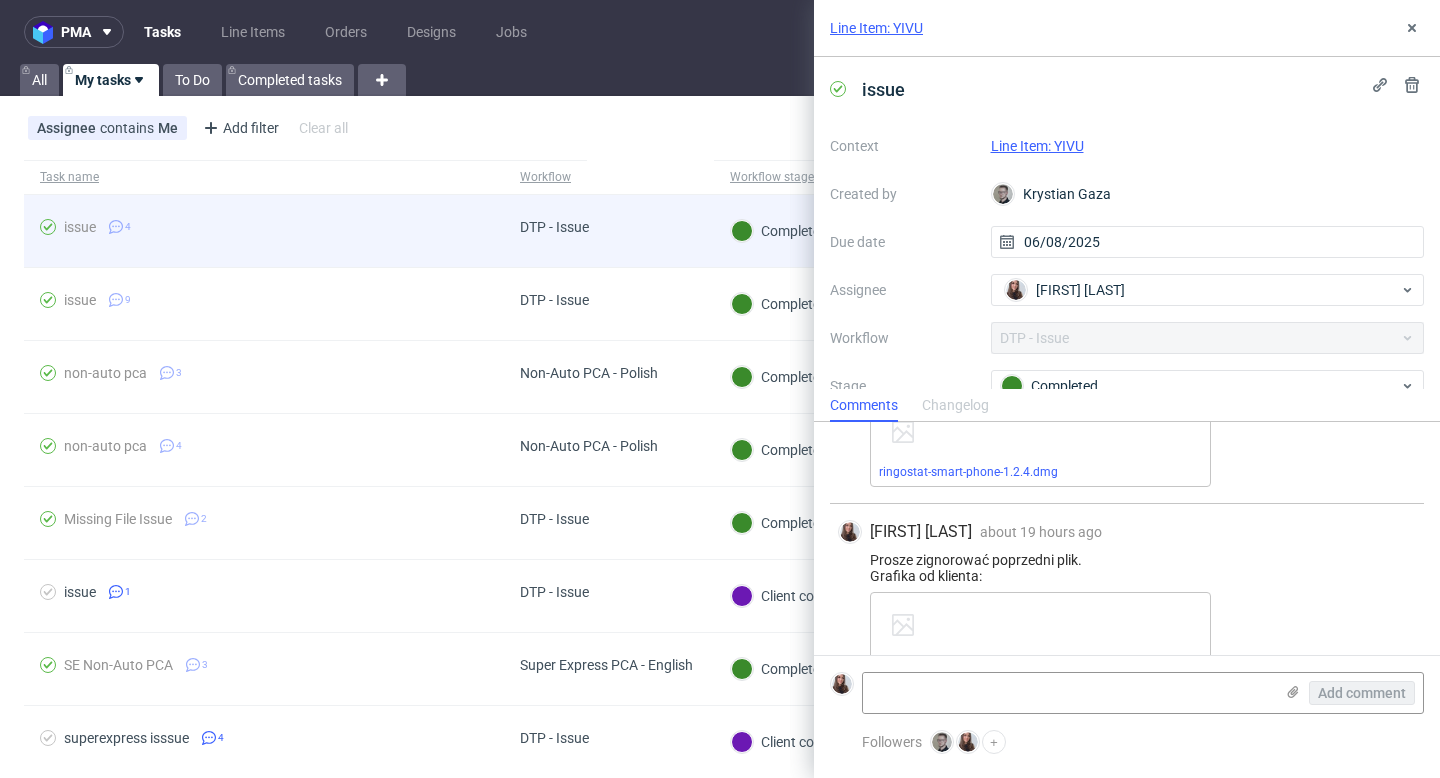 scroll, scrollTop: 346, scrollLeft: 0, axis: vertical 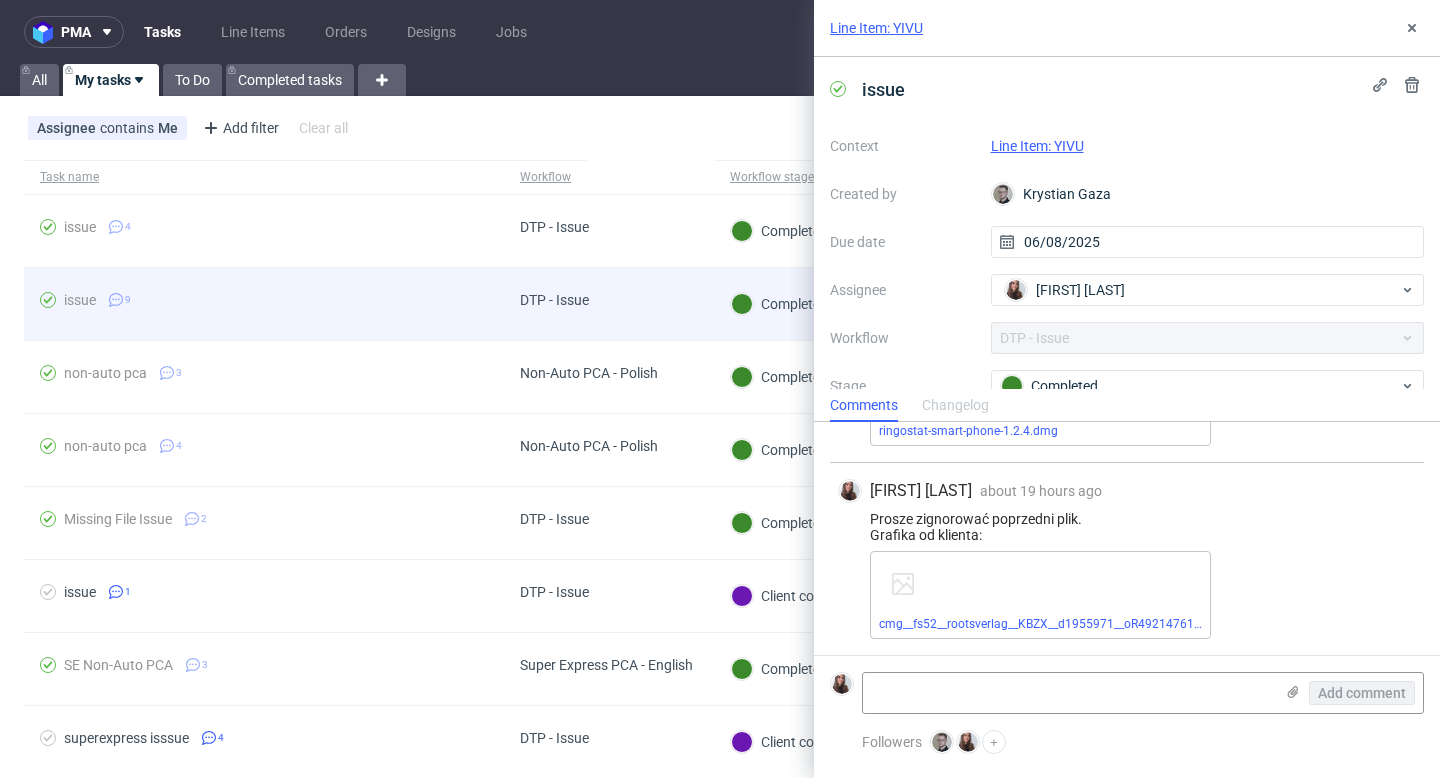 click on "issue 9" at bounding box center (264, 304) 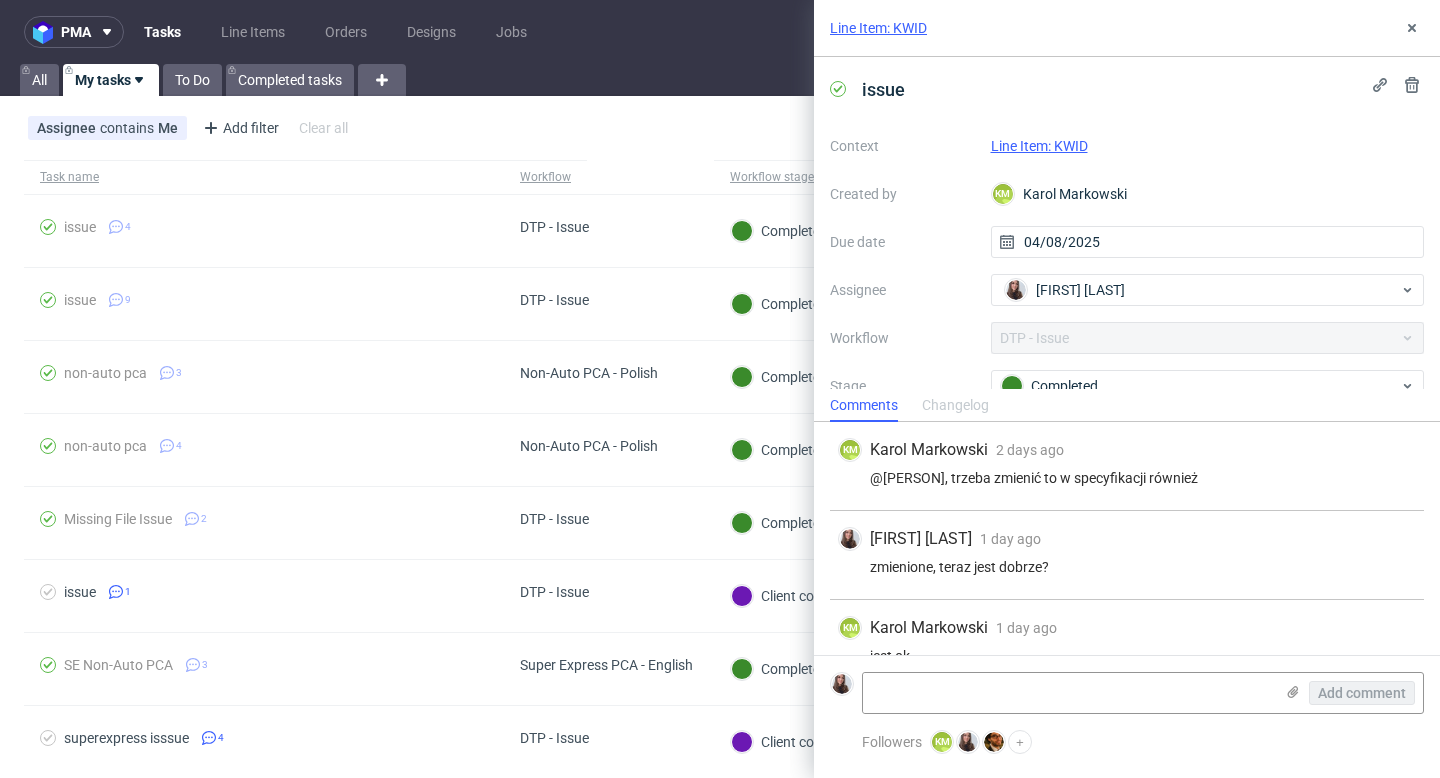 scroll, scrollTop: 831, scrollLeft: 0, axis: vertical 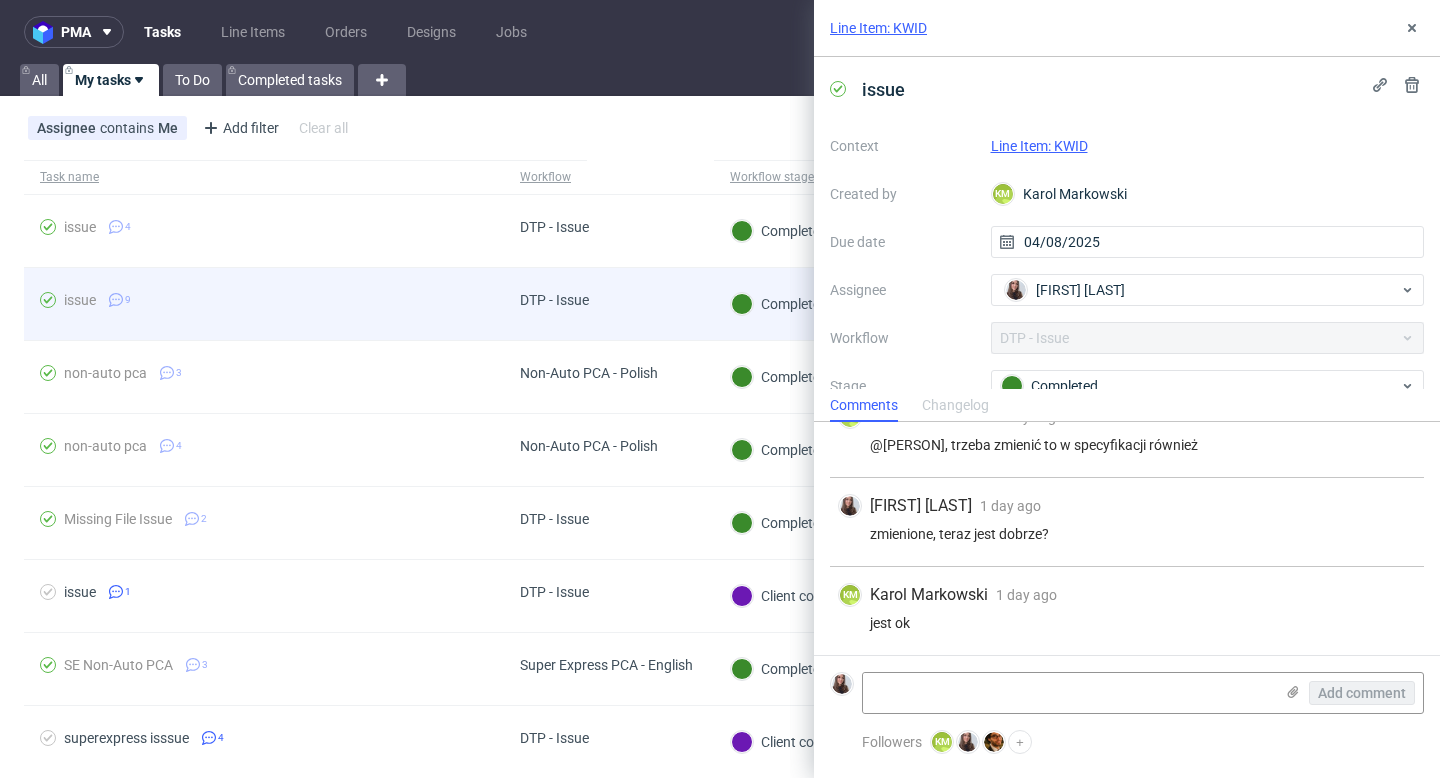click on "issue 9" at bounding box center [264, 304] 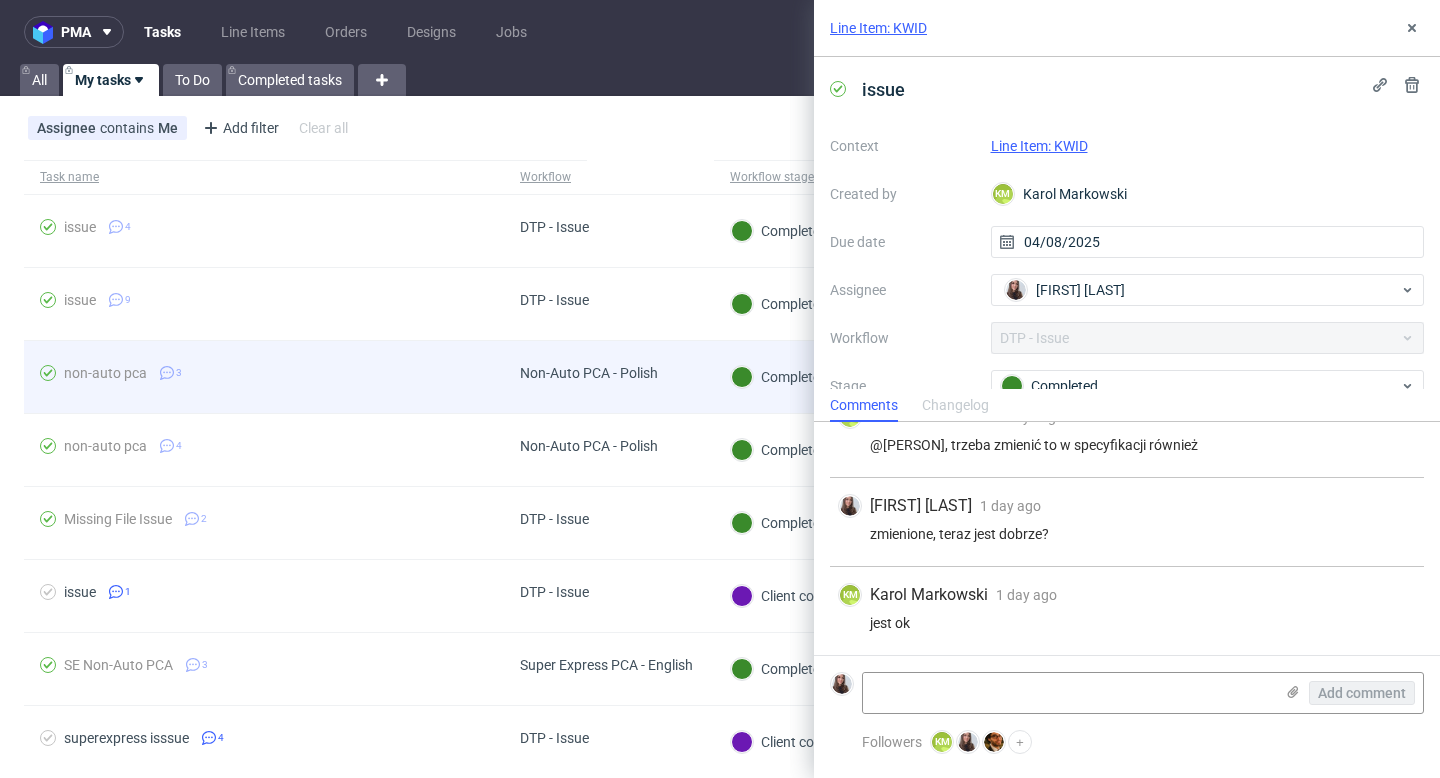 click on "non-auto pca 3" at bounding box center [264, 377] 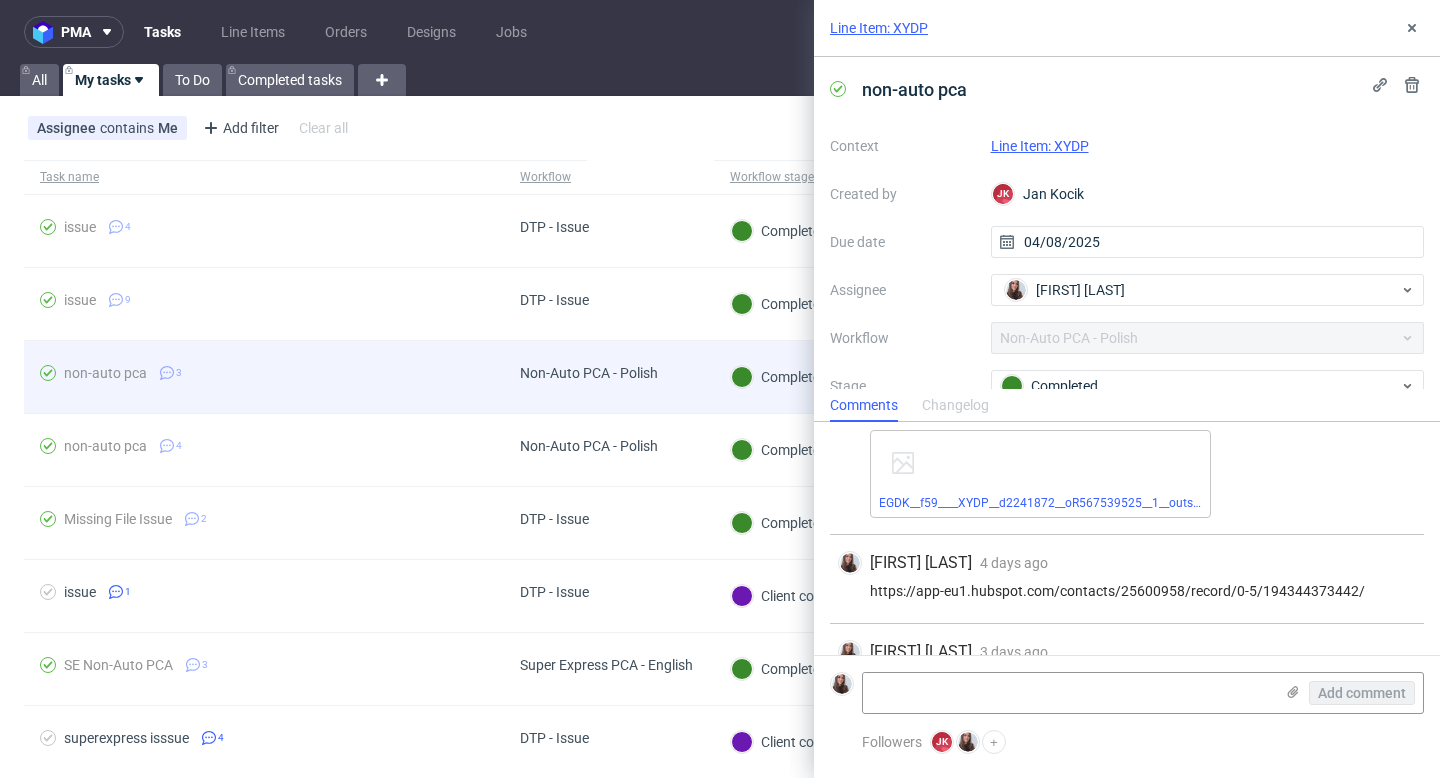 scroll, scrollTop: 249, scrollLeft: 0, axis: vertical 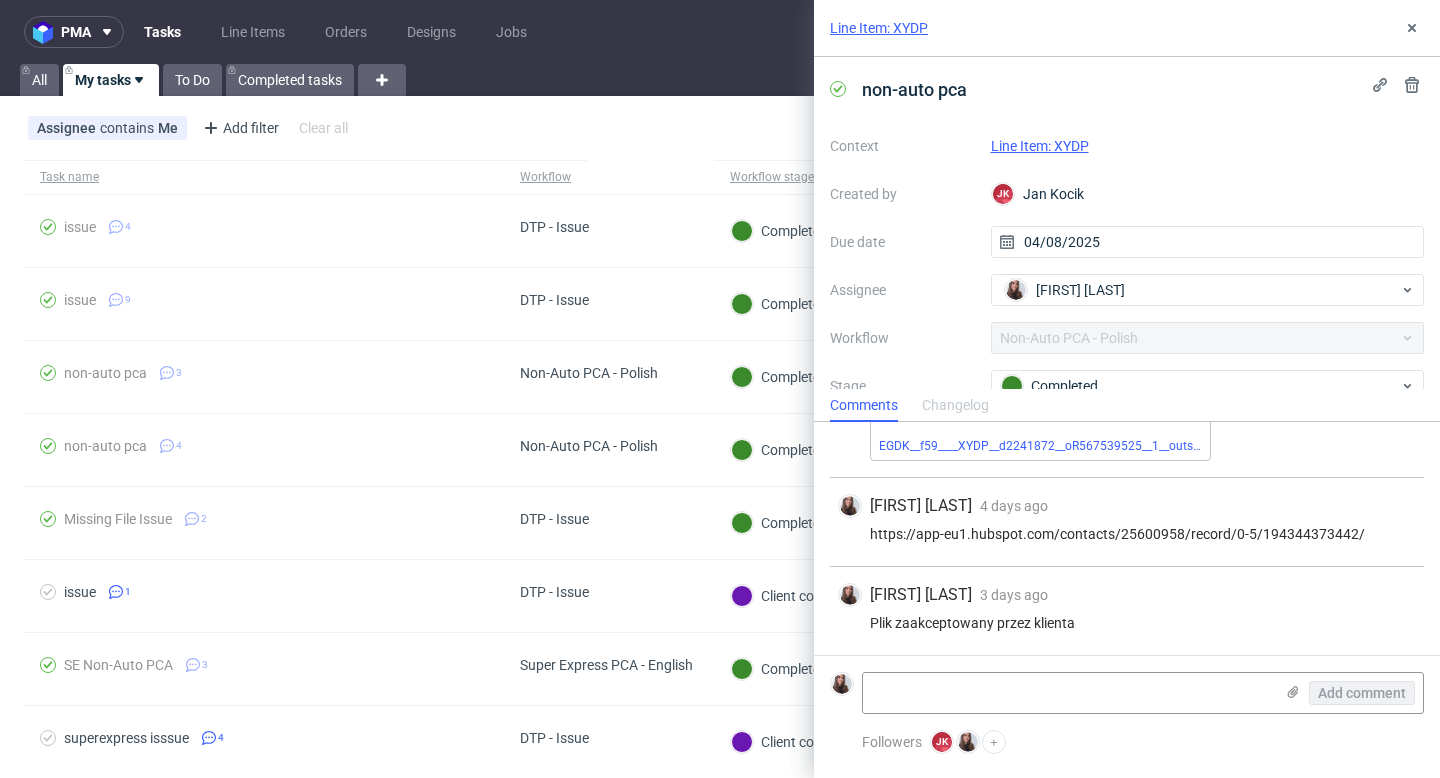 click on "Line Item: XYDP" at bounding box center (1040, 146) 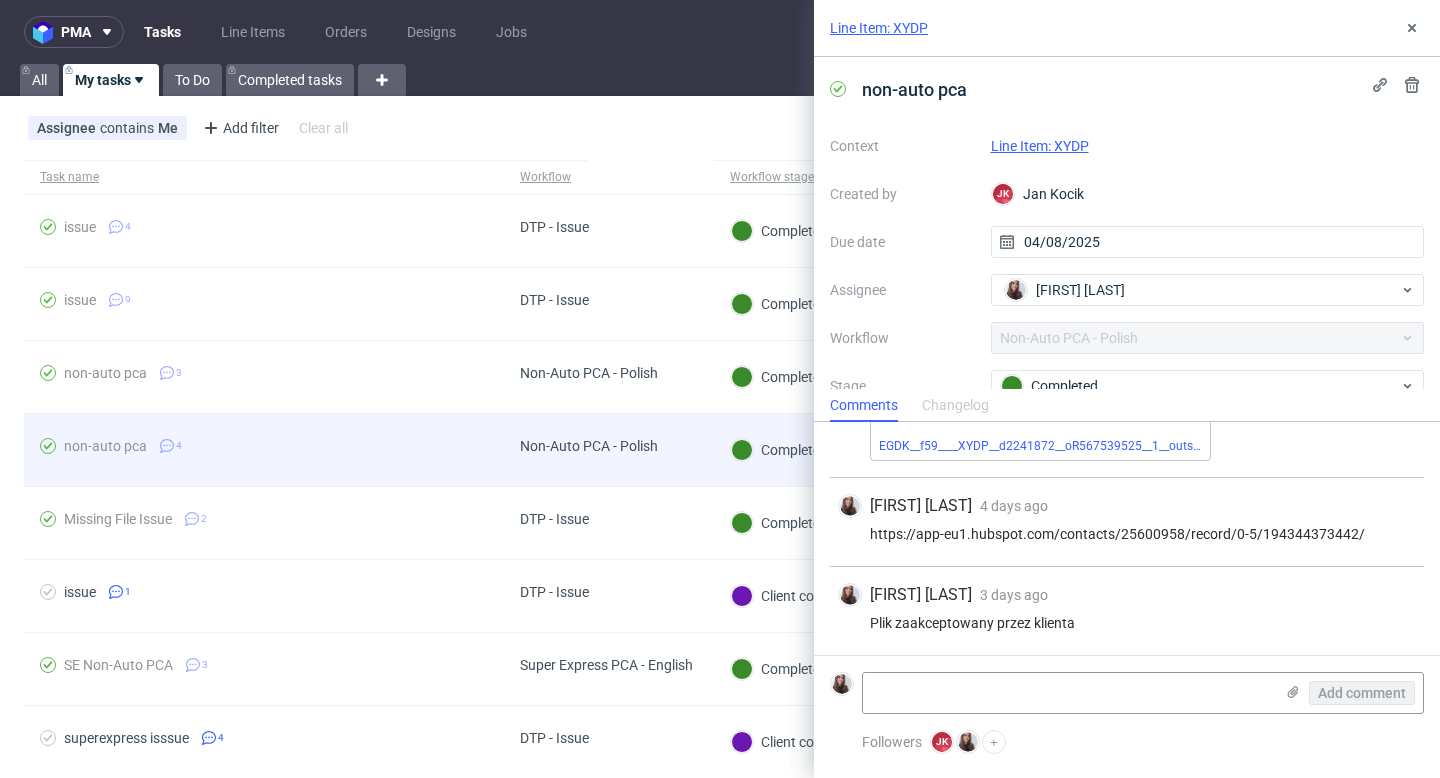 click on "Non-Auto PCA - Polish" at bounding box center [589, 450] 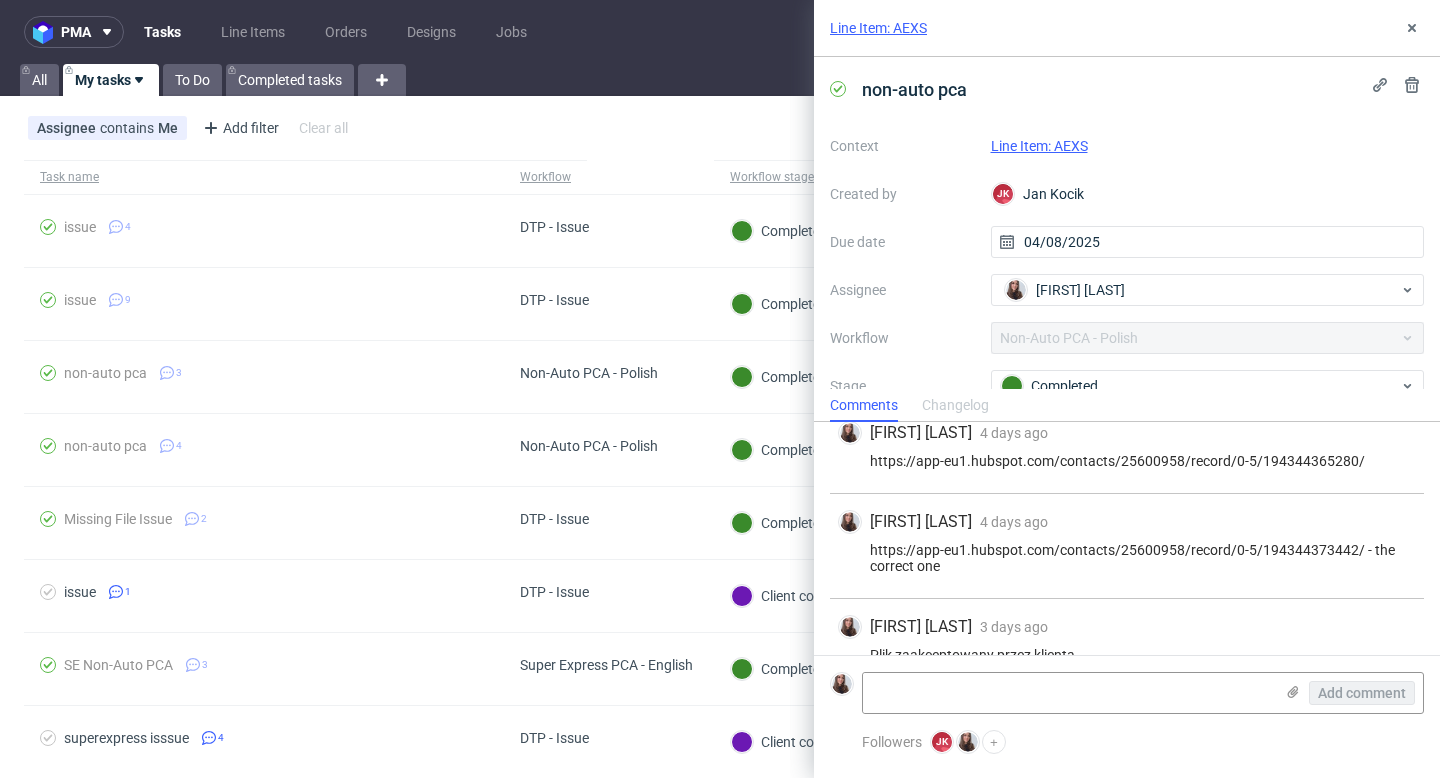 scroll, scrollTop: 354, scrollLeft: 0, axis: vertical 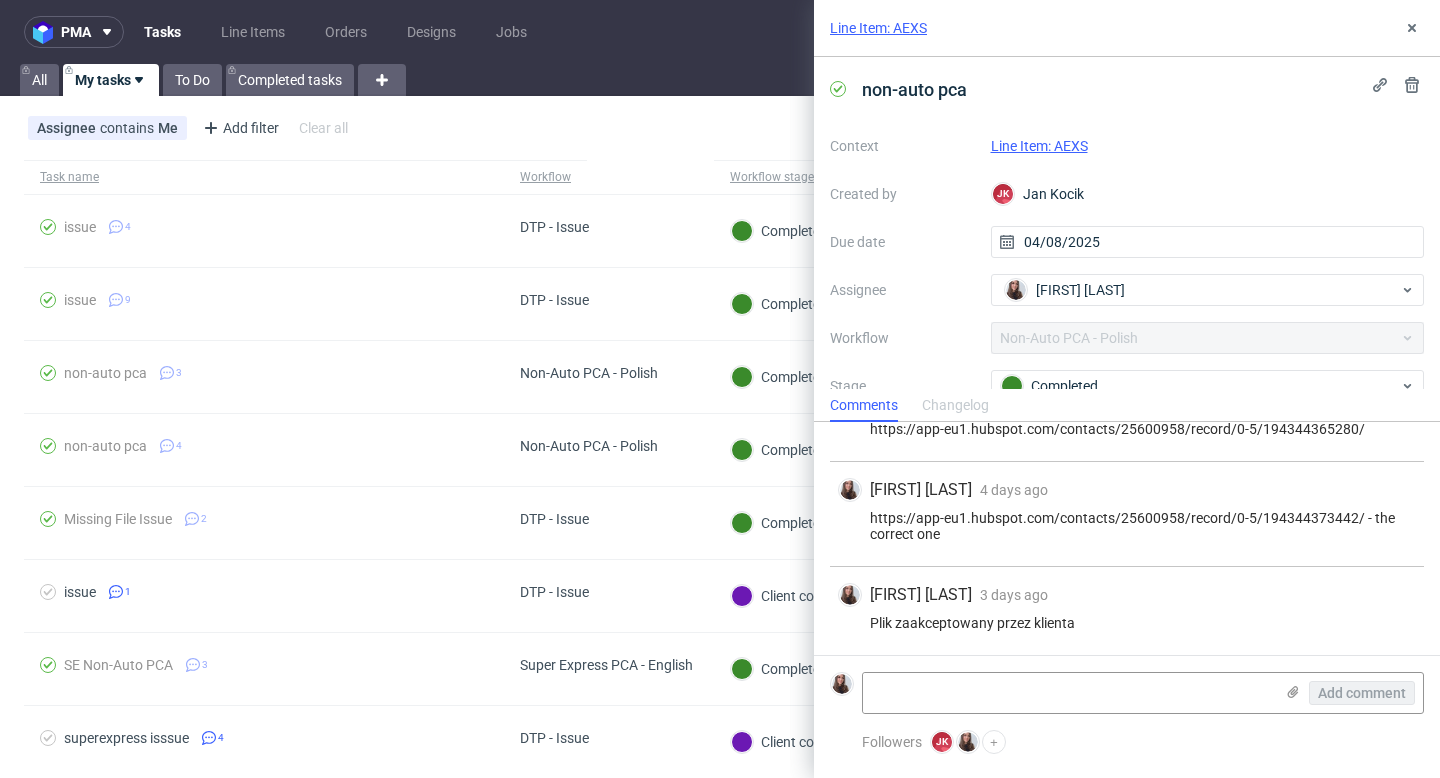 click on "Line Item: AEXS" at bounding box center [1039, 146] 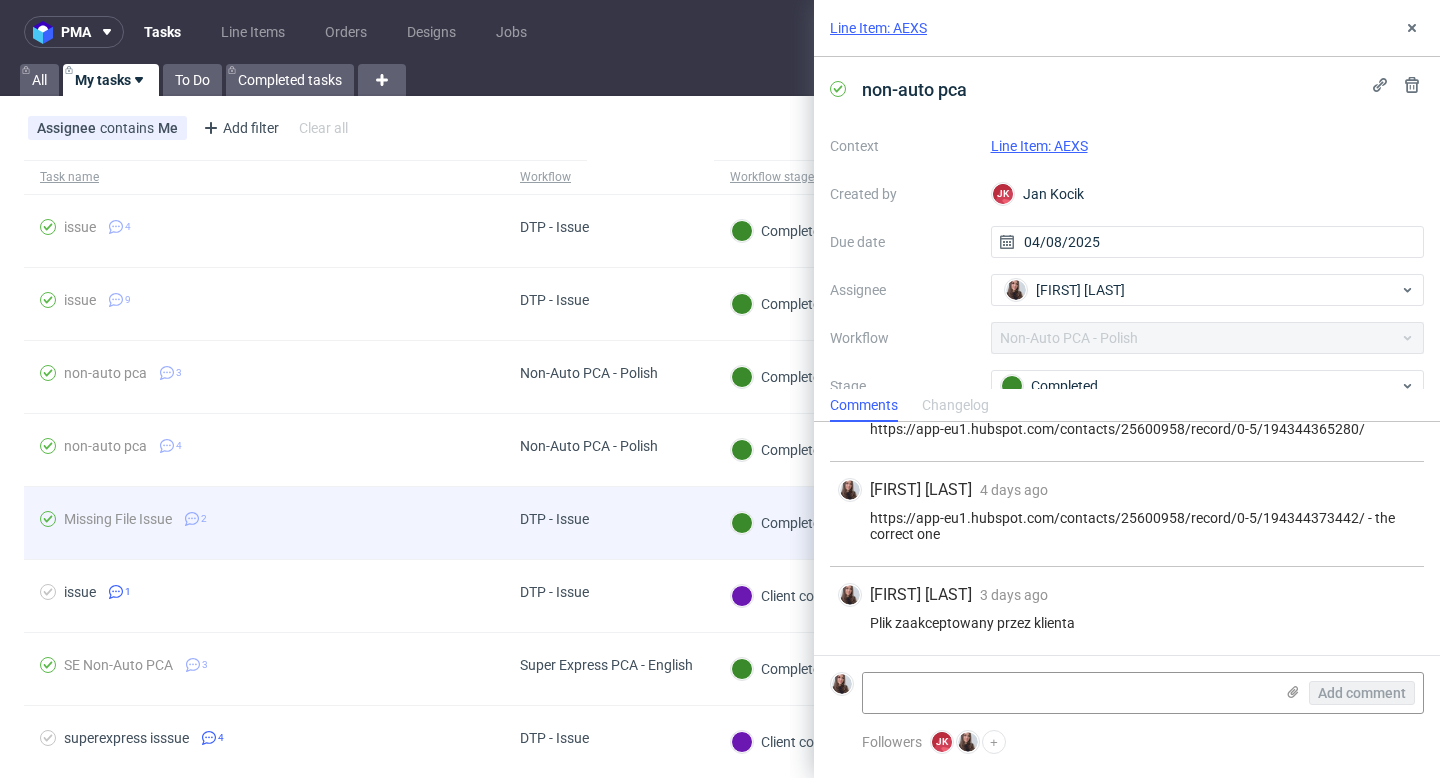 click on "DTP - Issue" at bounding box center [609, 523] 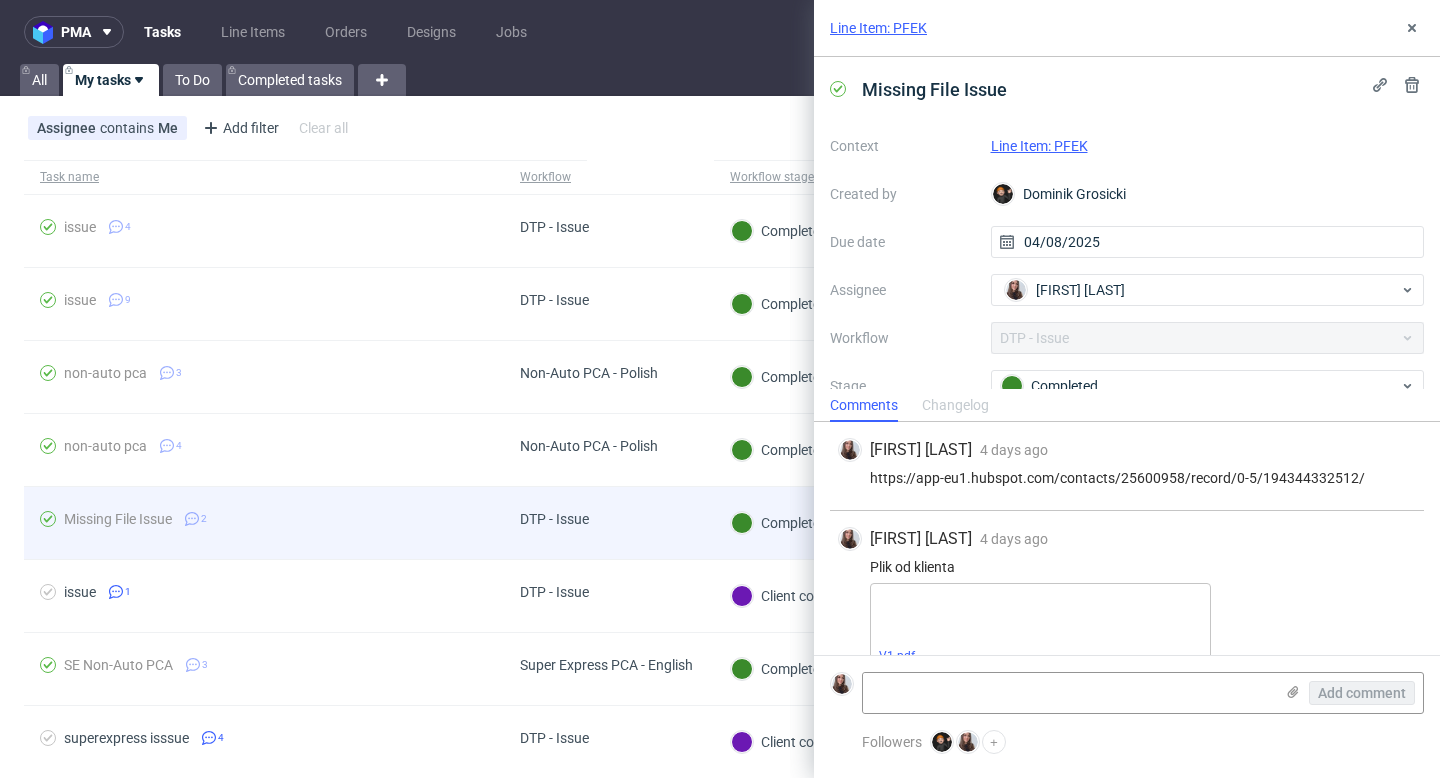 scroll, scrollTop: 32, scrollLeft: 0, axis: vertical 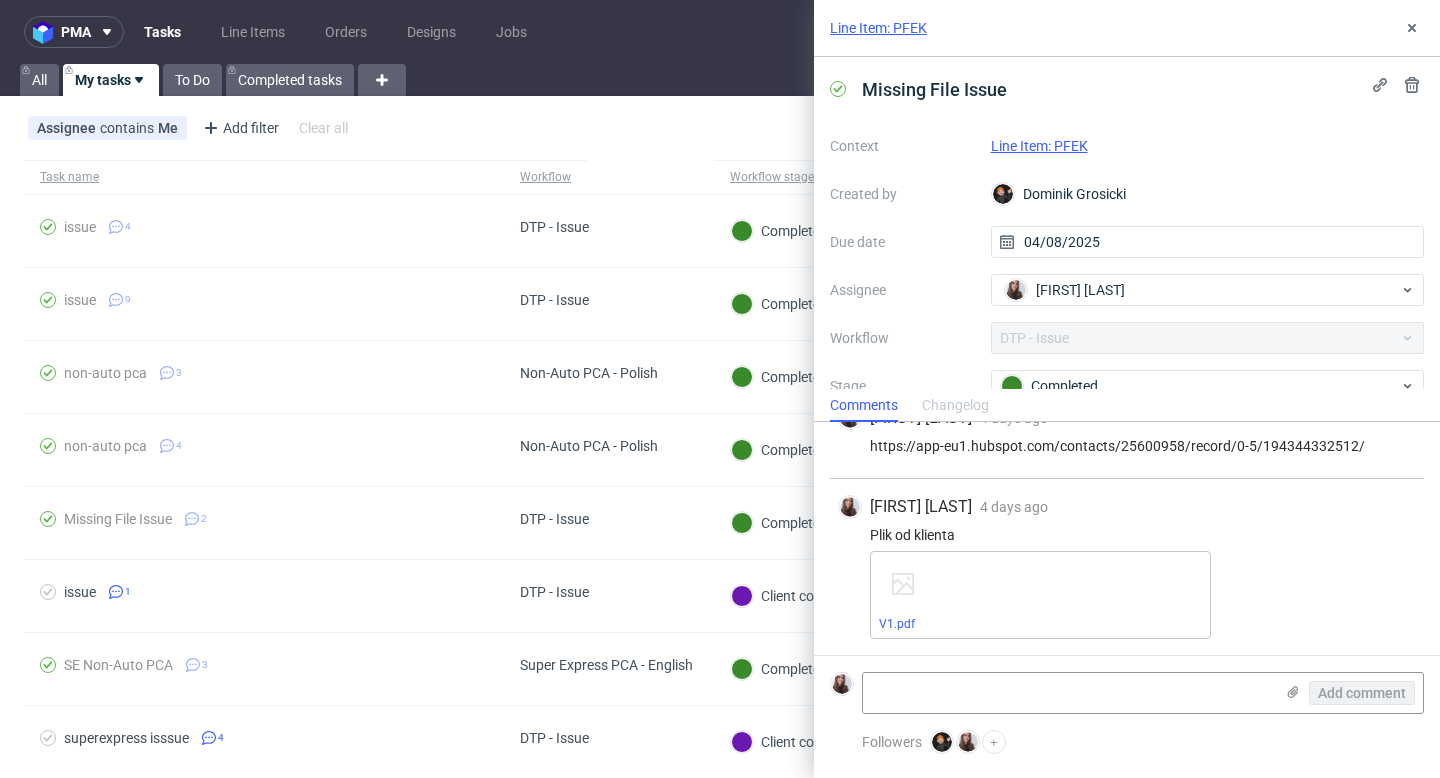 click on "Line Item: PFEK" at bounding box center (1039, 146) 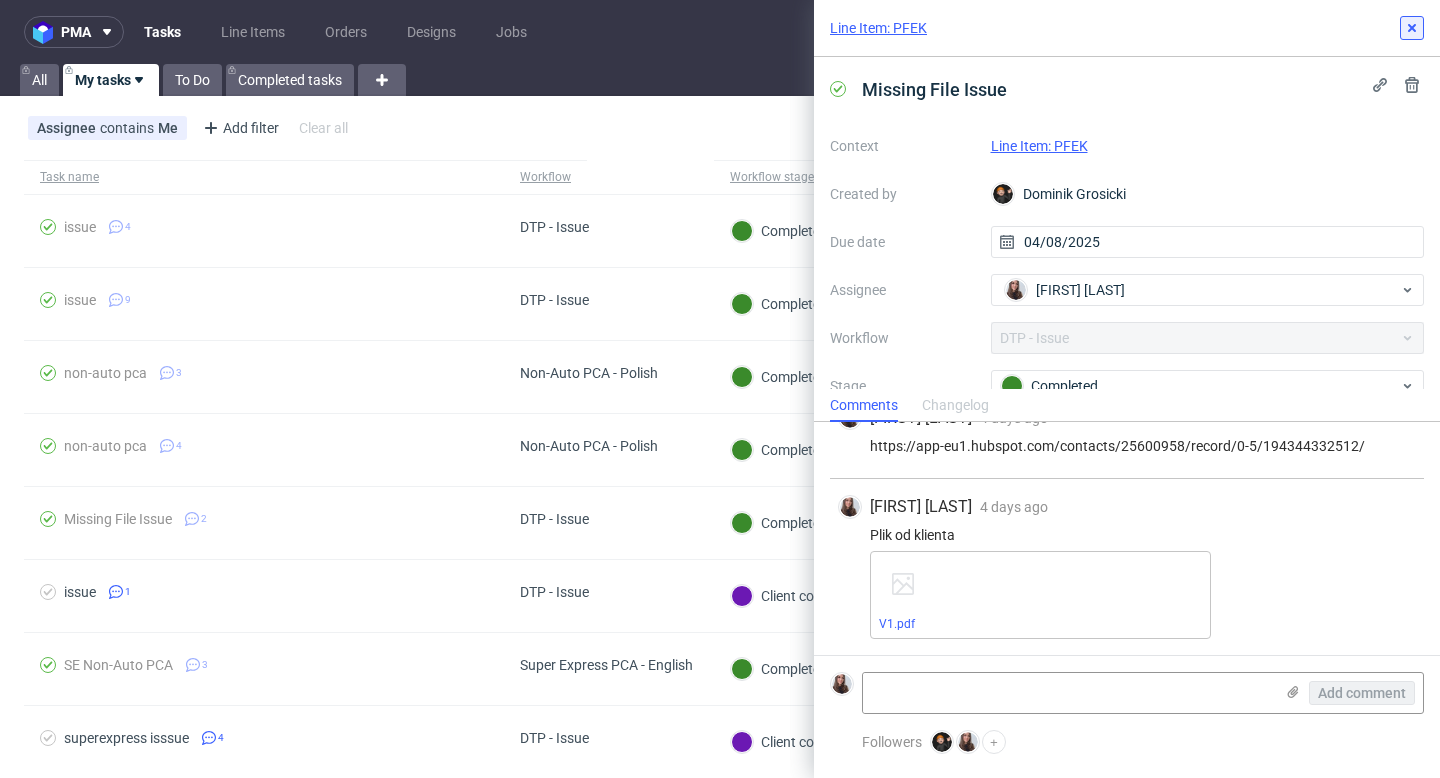 click 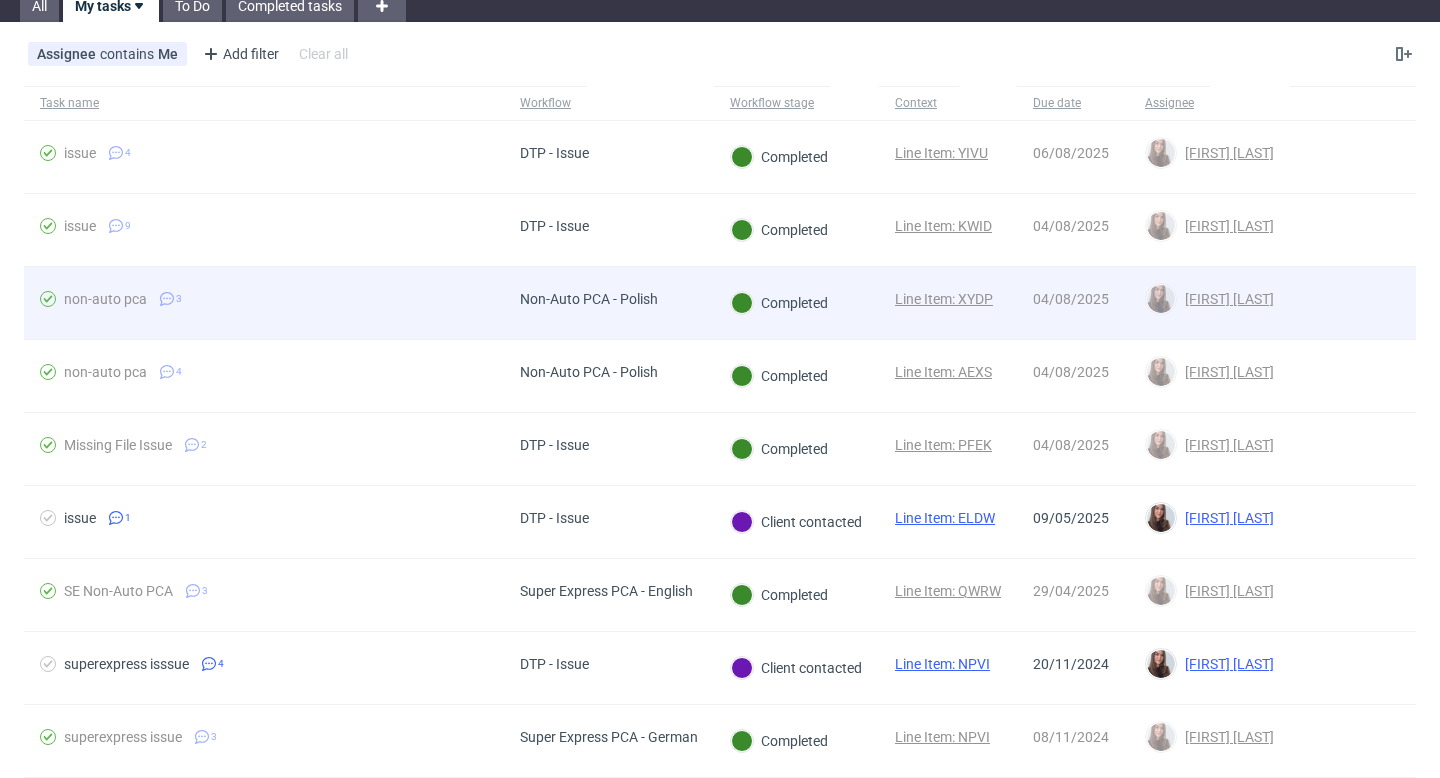scroll, scrollTop: 0, scrollLeft: 0, axis: both 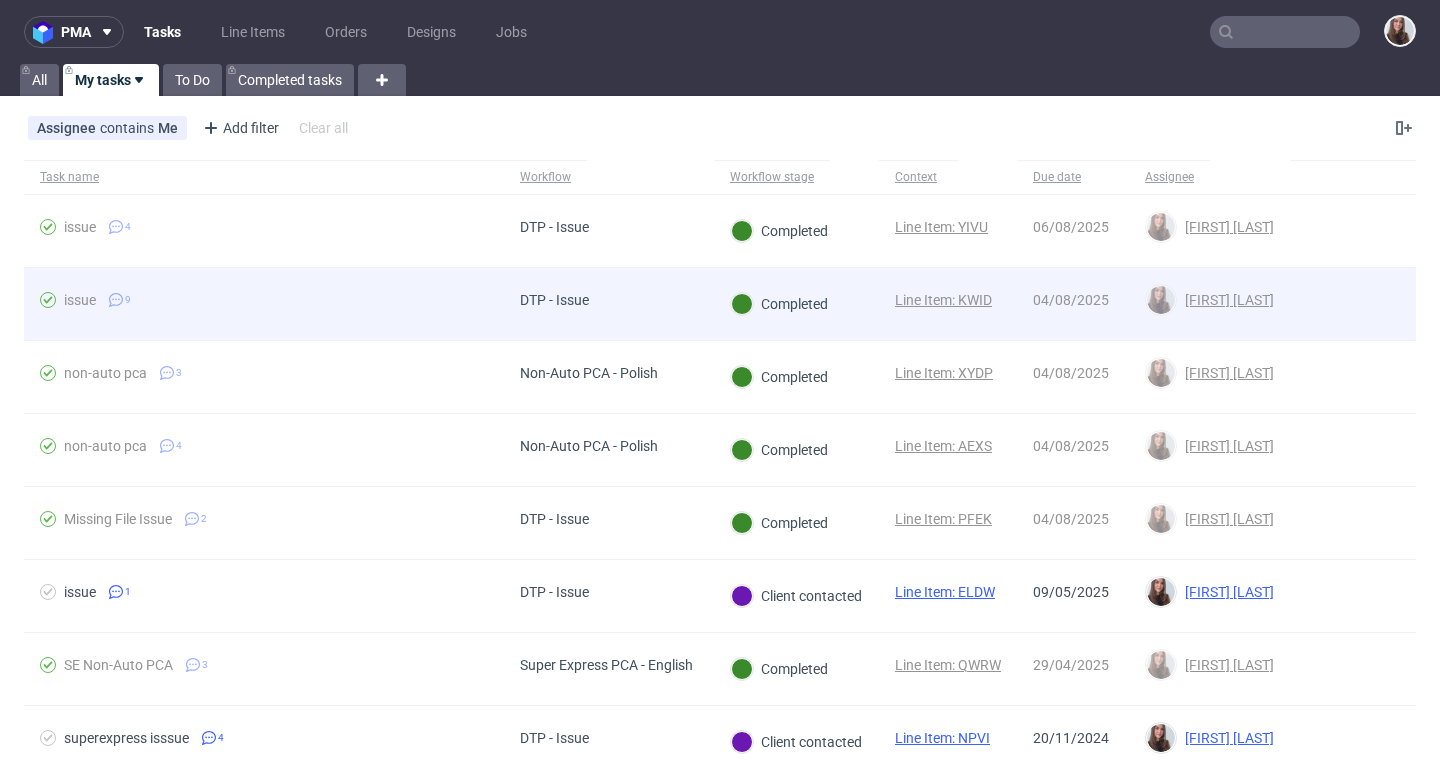 click on "Completed" at bounding box center (779, 304) 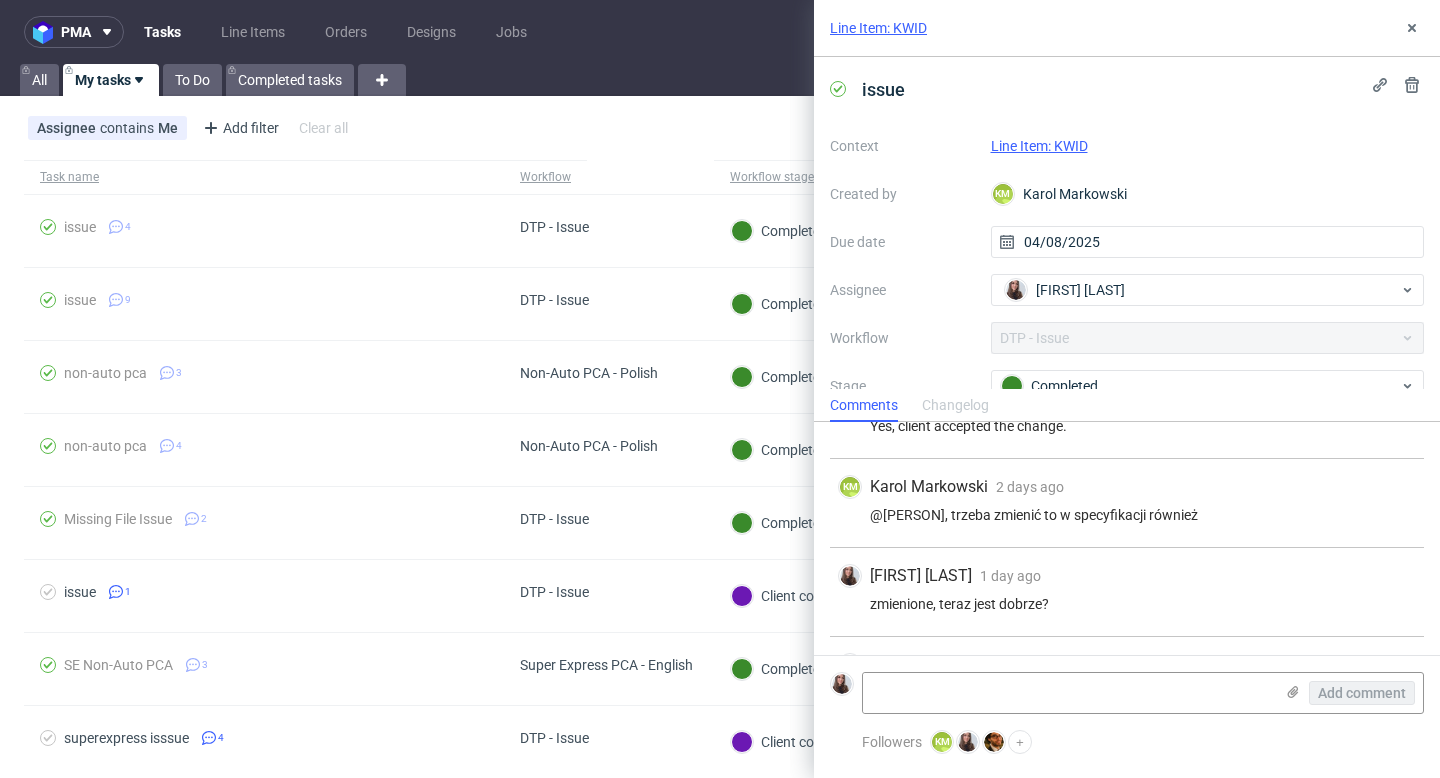 scroll, scrollTop: 831, scrollLeft: 0, axis: vertical 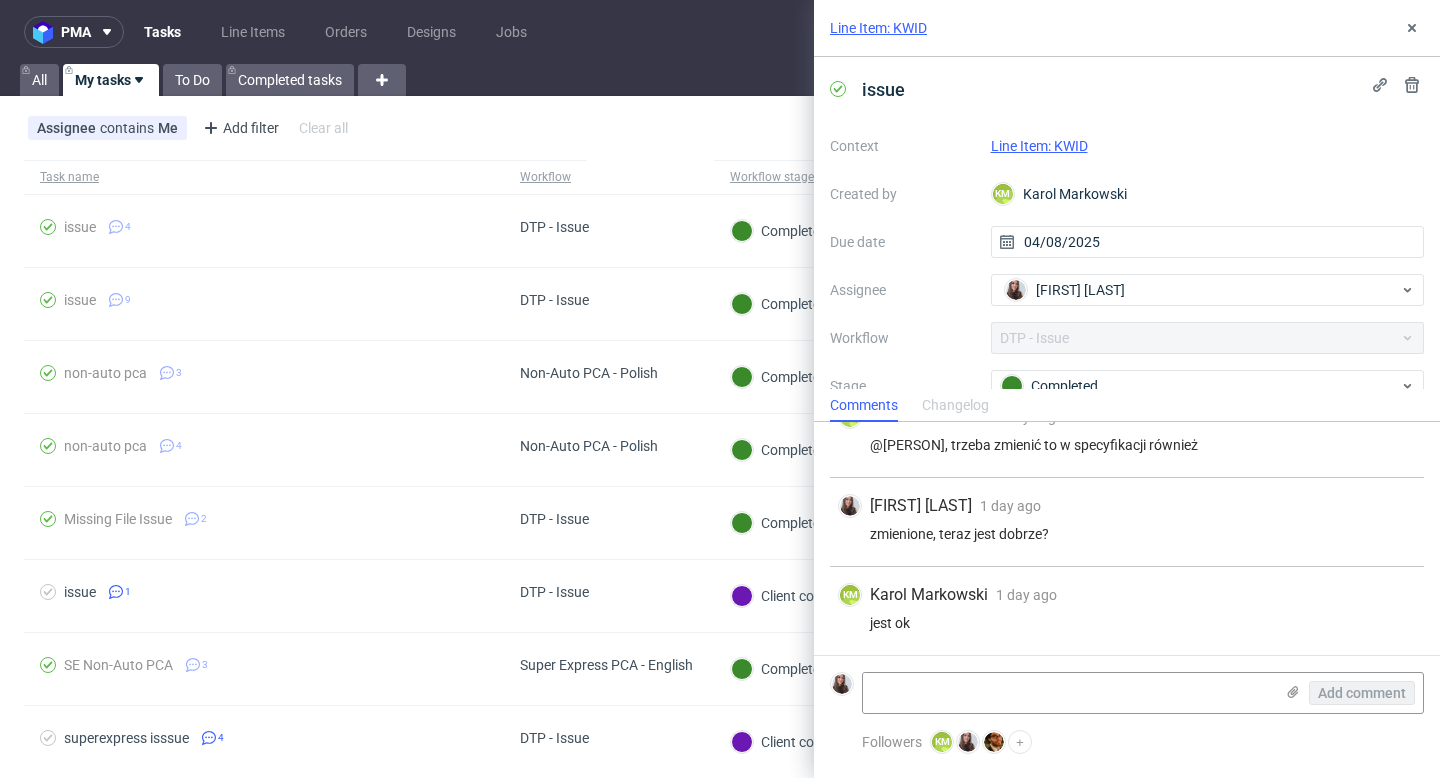 click on "Context Line Item: KWID Created by KM Karol Markowski Due date 04/08/2025 Assignee Sandra Beśka Workflow DTP - Issue Stage Completed Description It’s not possible to print in white using CMYK, so a change to Pantone is necessary. Please also send the logo in vector format. The ® symbol is too small and will need to be slightly enlarged to maintain the logo size at 15x15mm" at bounding box center (1127, 322) 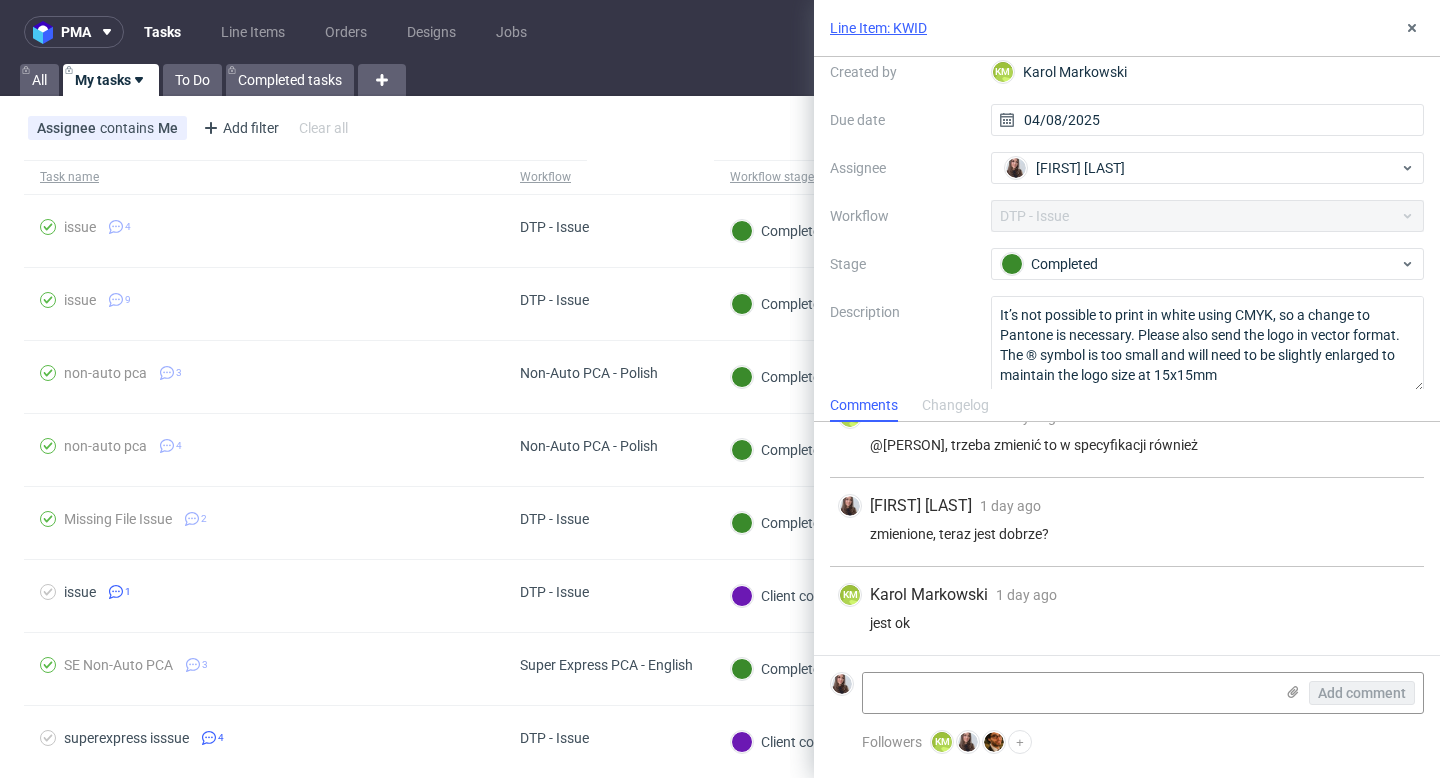 scroll, scrollTop: 141, scrollLeft: 0, axis: vertical 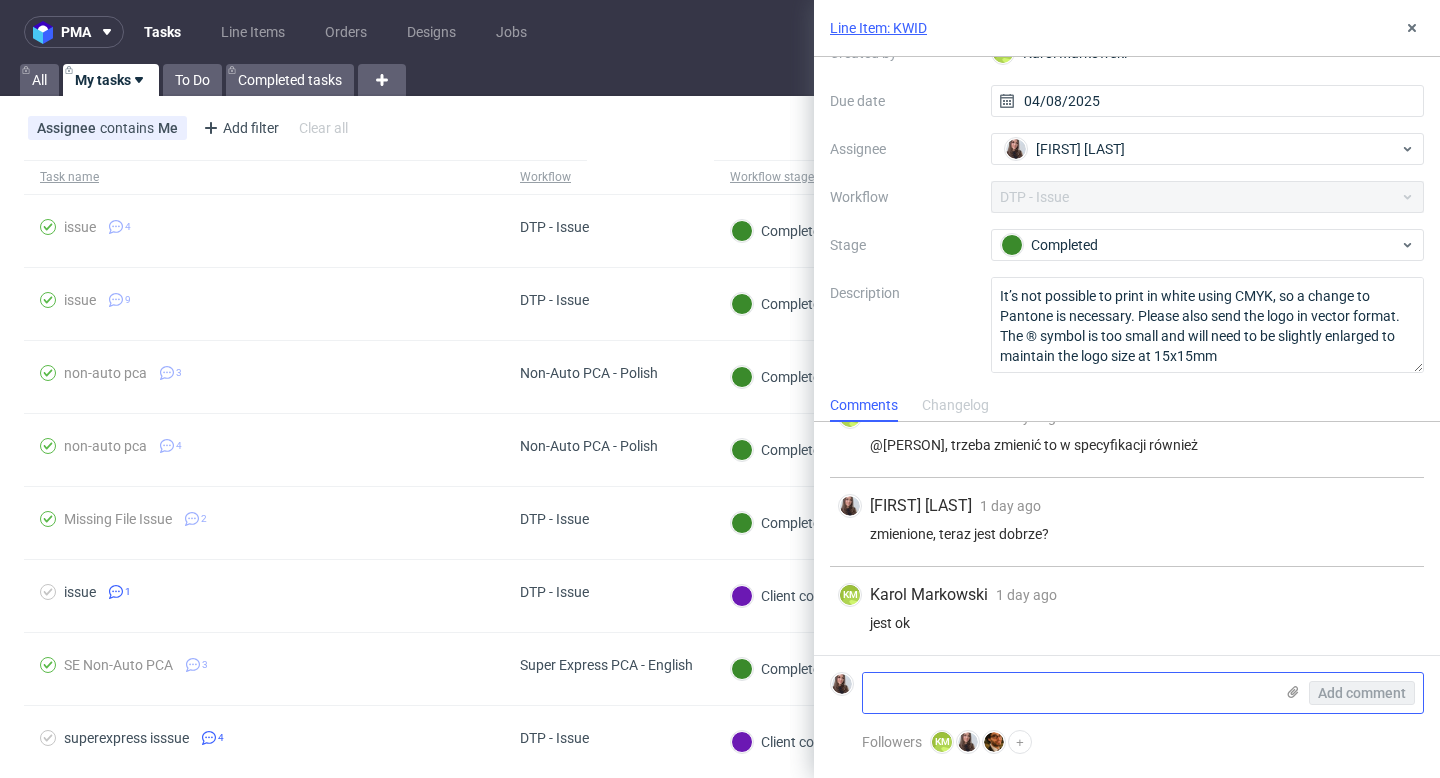 click at bounding box center (1068, 693) 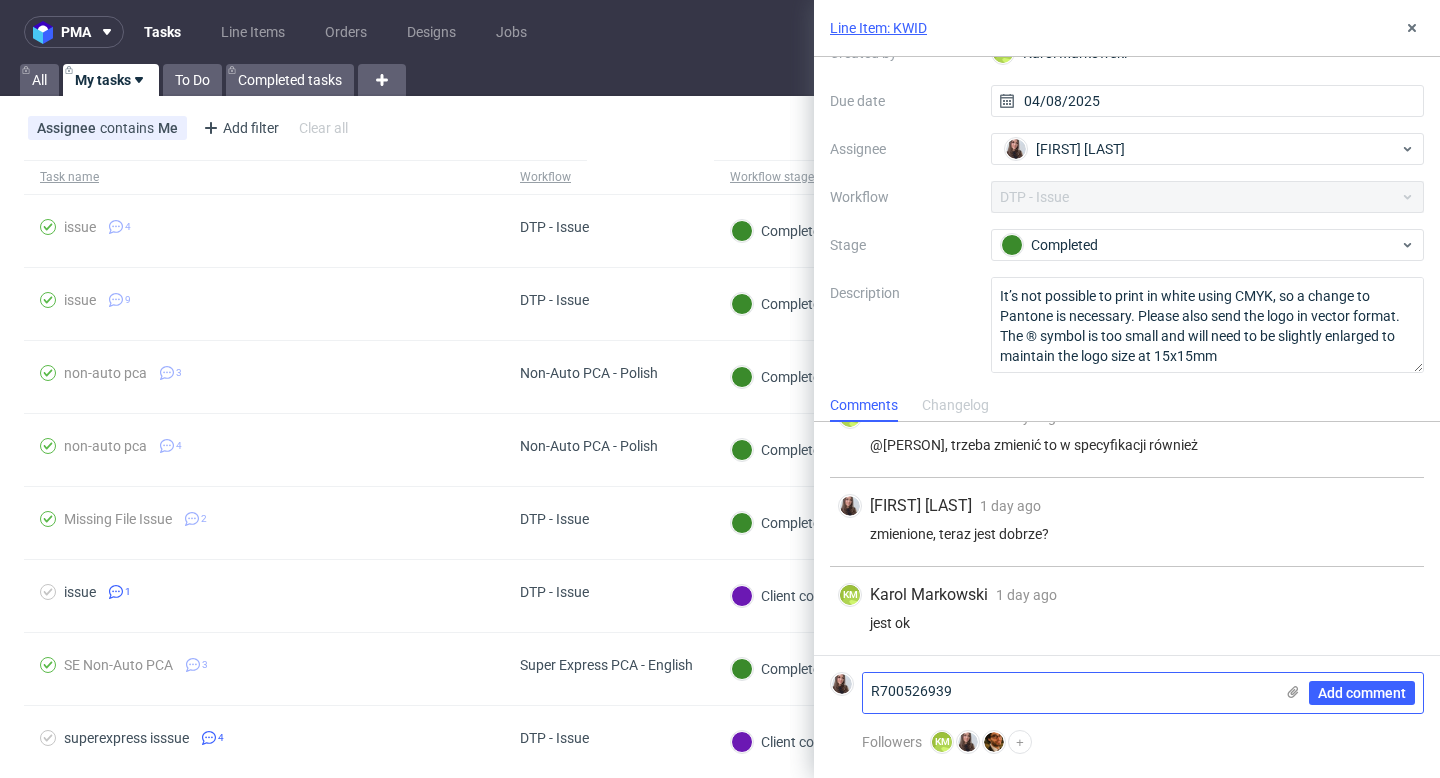 drag, startPoint x: 1033, startPoint y: 698, endPoint x: 861, endPoint y: 688, distance: 172.29045 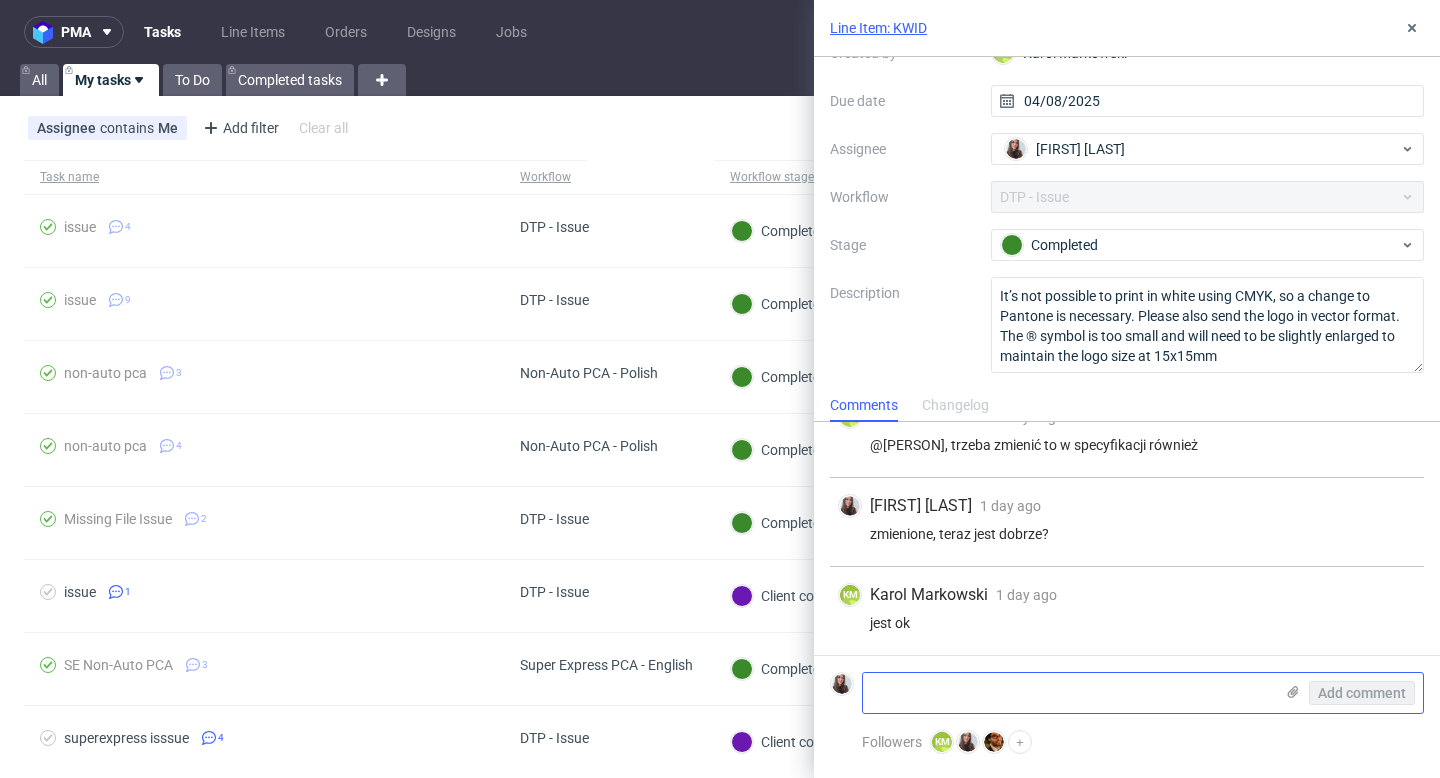 click at bounding box center [1068, 693] 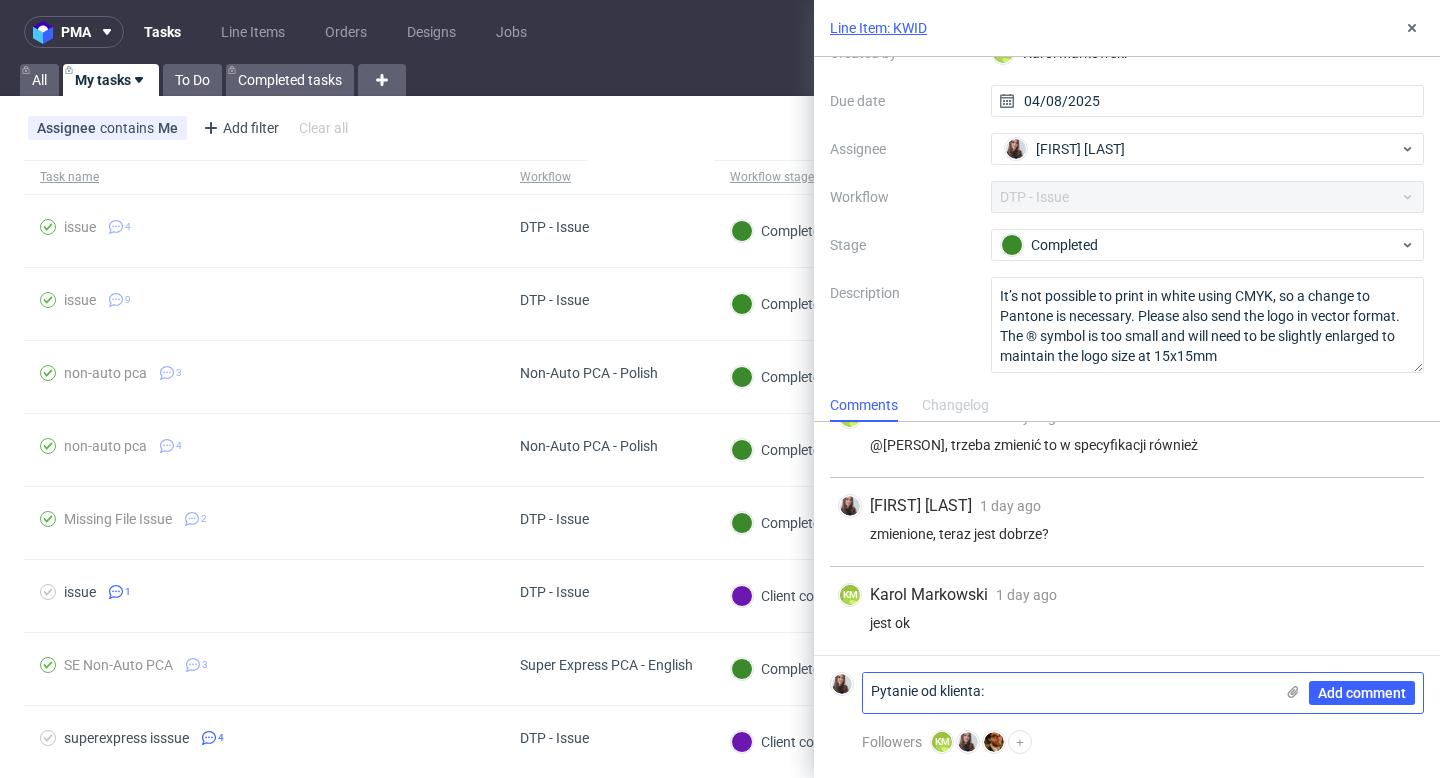 paste on "Jen and I have checked the design and we need more logo marks across the paper. The size at 20x20mm is ok, the colours look great (nice work).
We would like the 9 logo marks across the top (70cm) and 7 down the side (50cm). Zuzanna did mention to Jen this would be possible.
Please confirm" 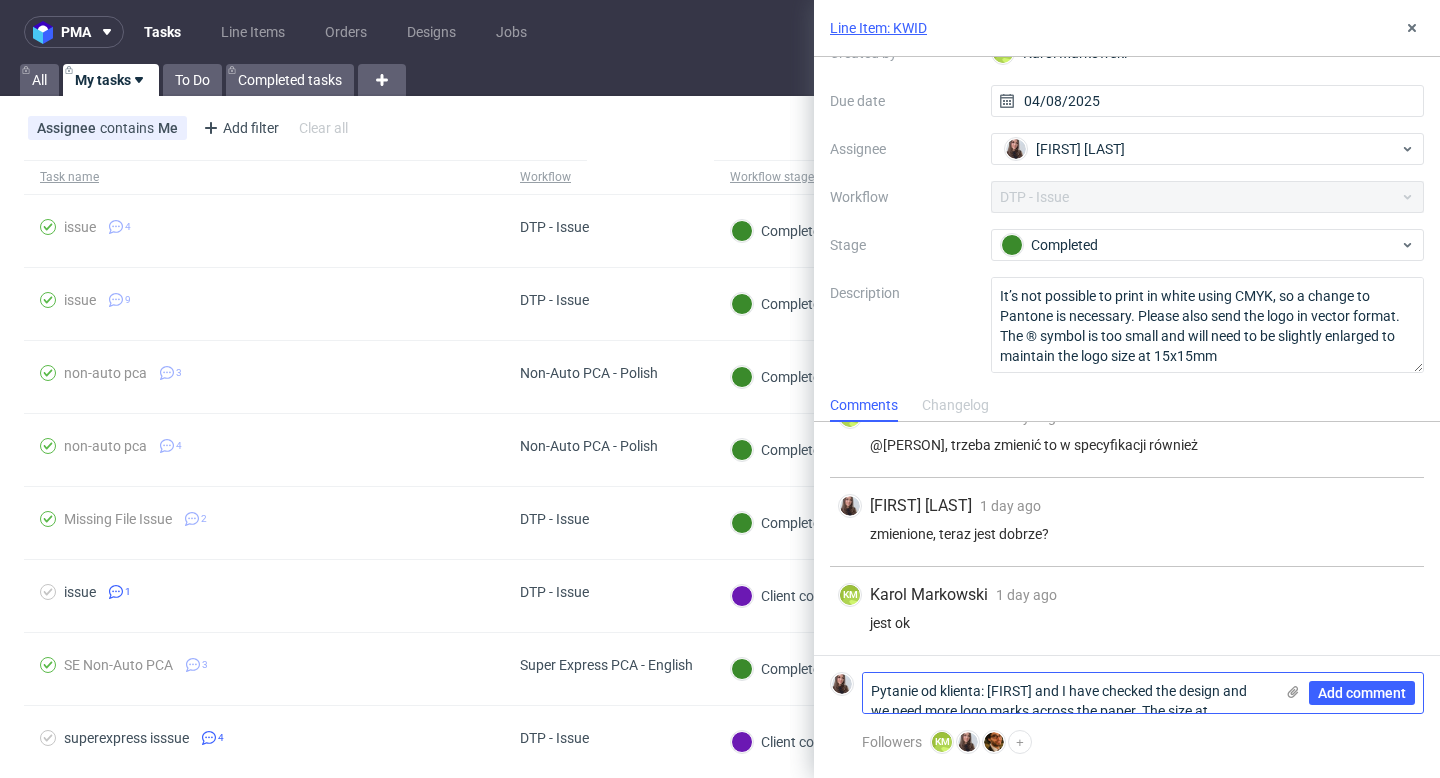 scroll, scrollTop: 0, scrollLeft: 0, axis: both 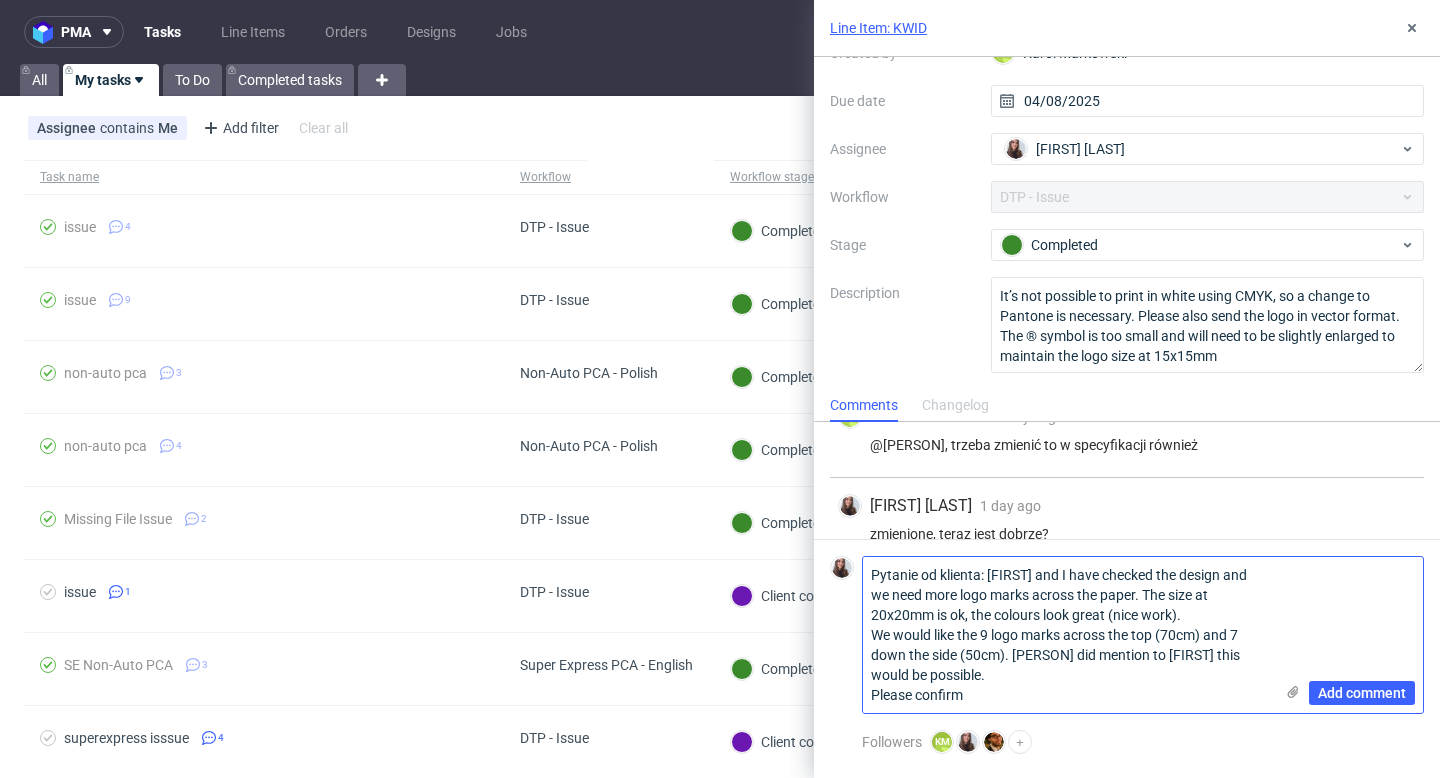 click on "Pytanie od klienta: Jen and I have checked the design and we need more logo marks across the paper. The size at 20x20mm is ok, the colours look great (nice work).
We would like the 9 logo marks across the top (70cm) and 7 down the side (50cm). Zuzanna did mention to Jen this would be possible.
Please confirm" at bounding box center (1068, 635) 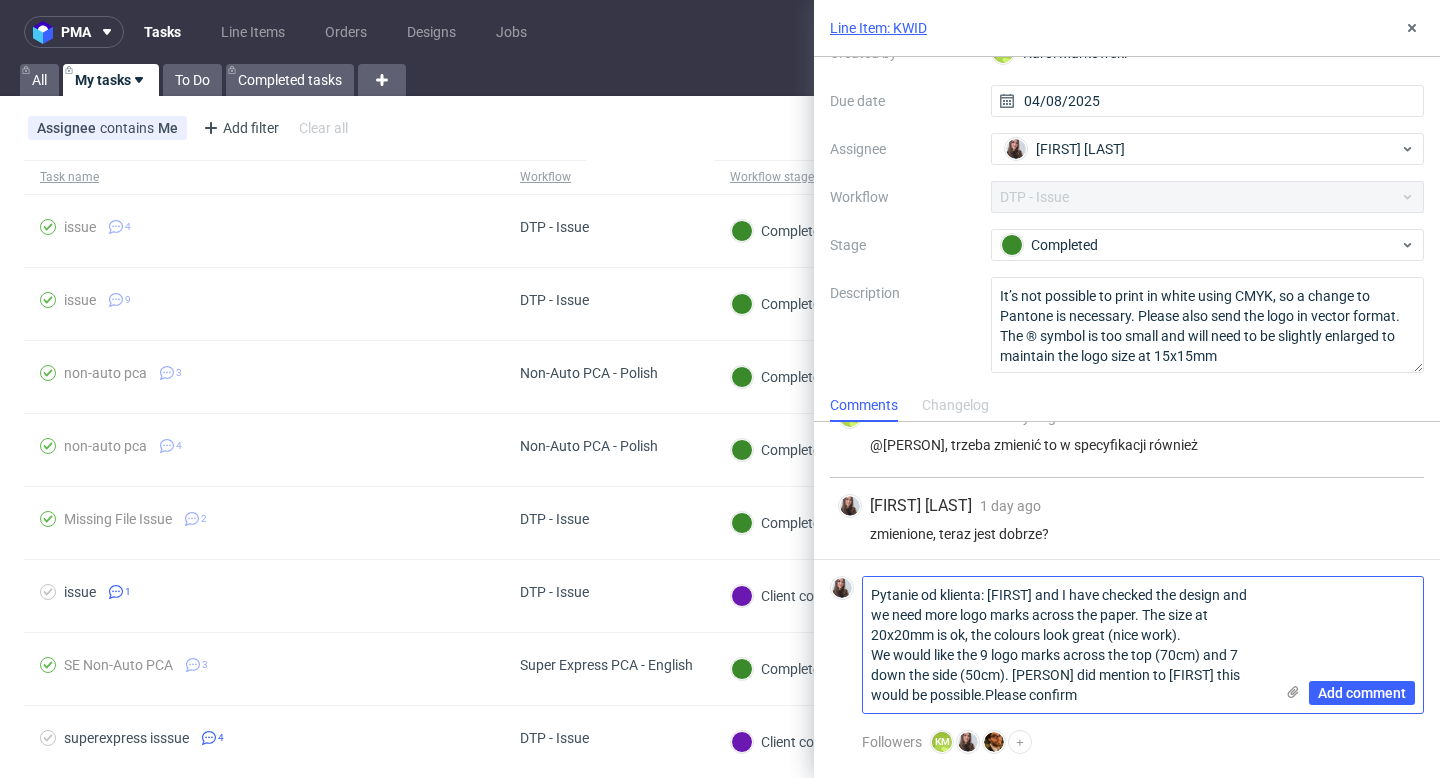 click on "Pytanie od klienta: Jen and I have checked the design and we need more logo marks across the paper. The size at 20x20mm is ok, the colours look great (nice work).
We would like the 9 logo marks across the top (70cm) and 7 down the side (50cm). Zuzanna did mention to Jen this would be possible.Please confirm" at bounding box center [1068, 645] 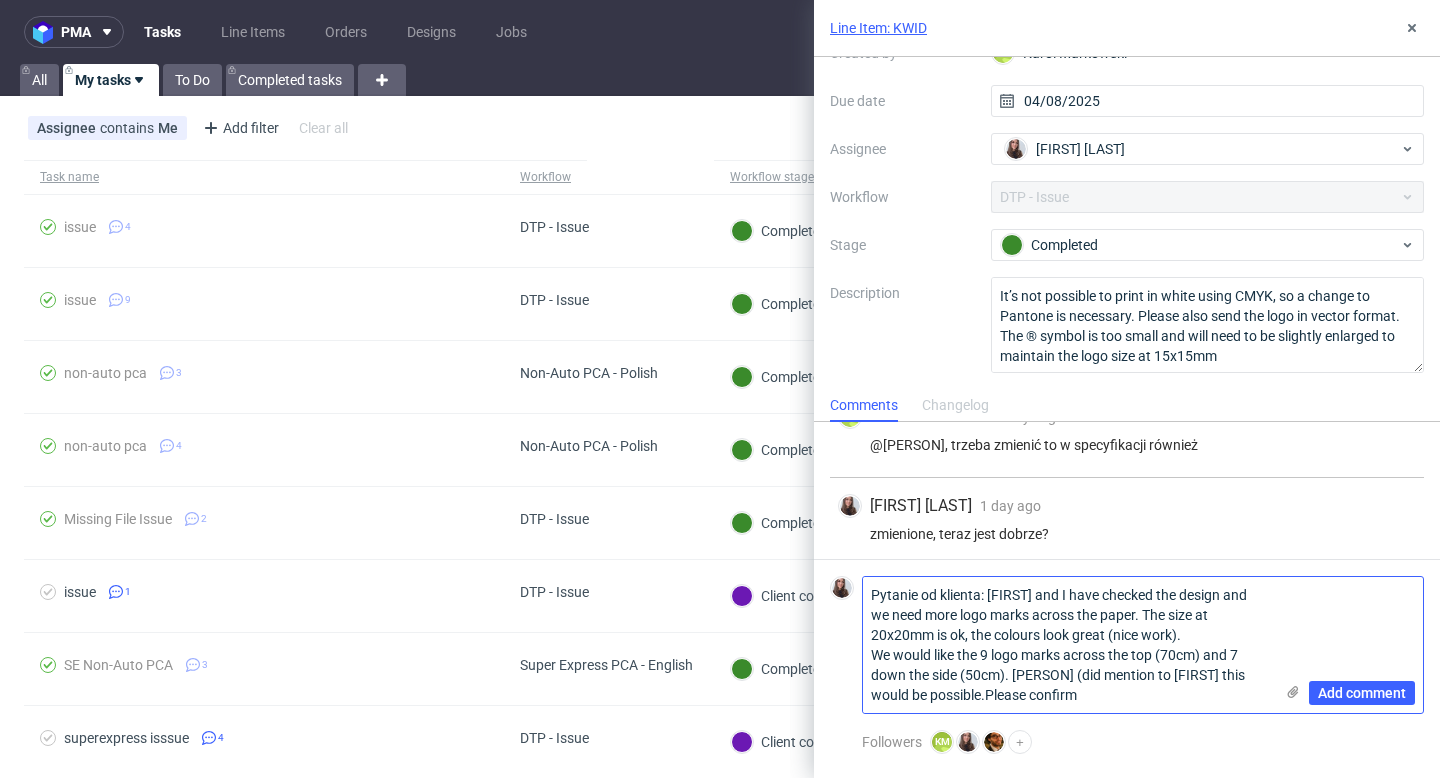 paste on "zuzanna.pawlicka-sabak@packhelp.com" 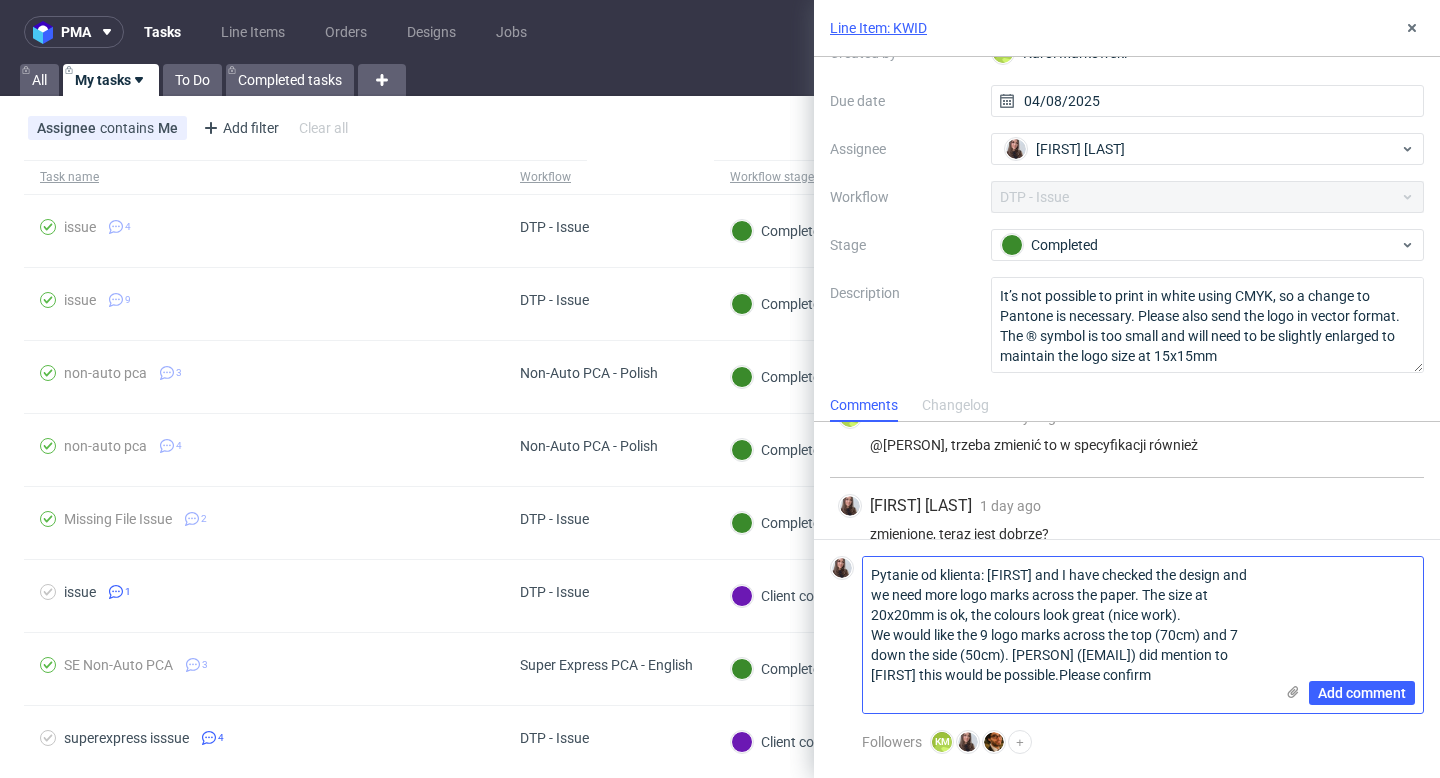click on "Pytanie od klienta: Jen and I have checked the design and we need more logo marks across the paper. The size at 20x20mm is ok, the colours look great (nice work).
We would like the 9 logo marks across the top (70cm) and 7 down the side (50cm). Zuzanna (zuzanna.pawlicka-sabak@packhelp.com) did mention to Jen this would be possible.Please confirm" at bounding box center [1068, 635] 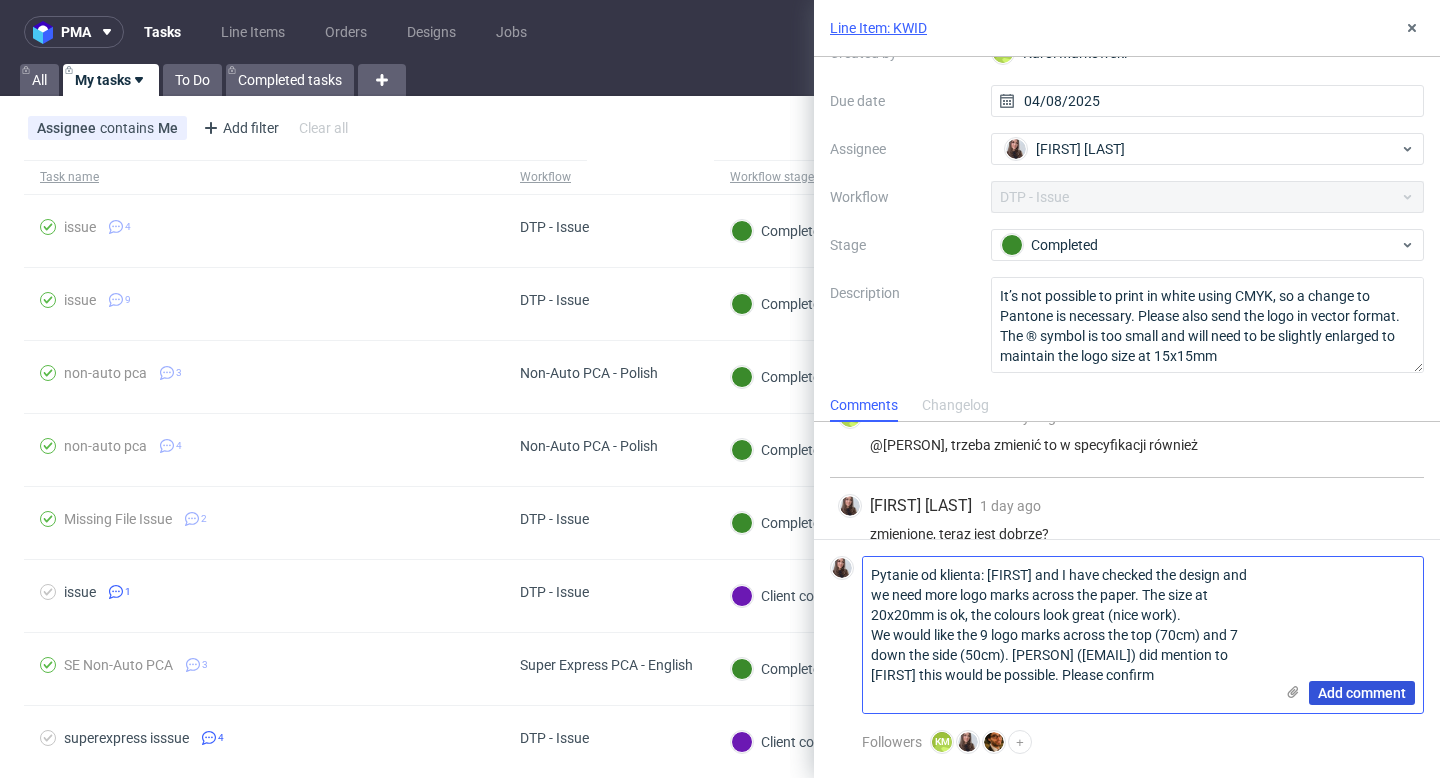 type on "Pytanie od klienta: Jen and I have checked the design and we need more logo marks across the paper. The size at 20x20mm is ok, the colours look great (nice work).
We would like the 9 logo marks across the top (70cm) and 7 down the side (50cm). Zuzanna (zuzanna.pawlicka-sabak@packhelp.com) did mention to Jen this would be possible. Please confirm" 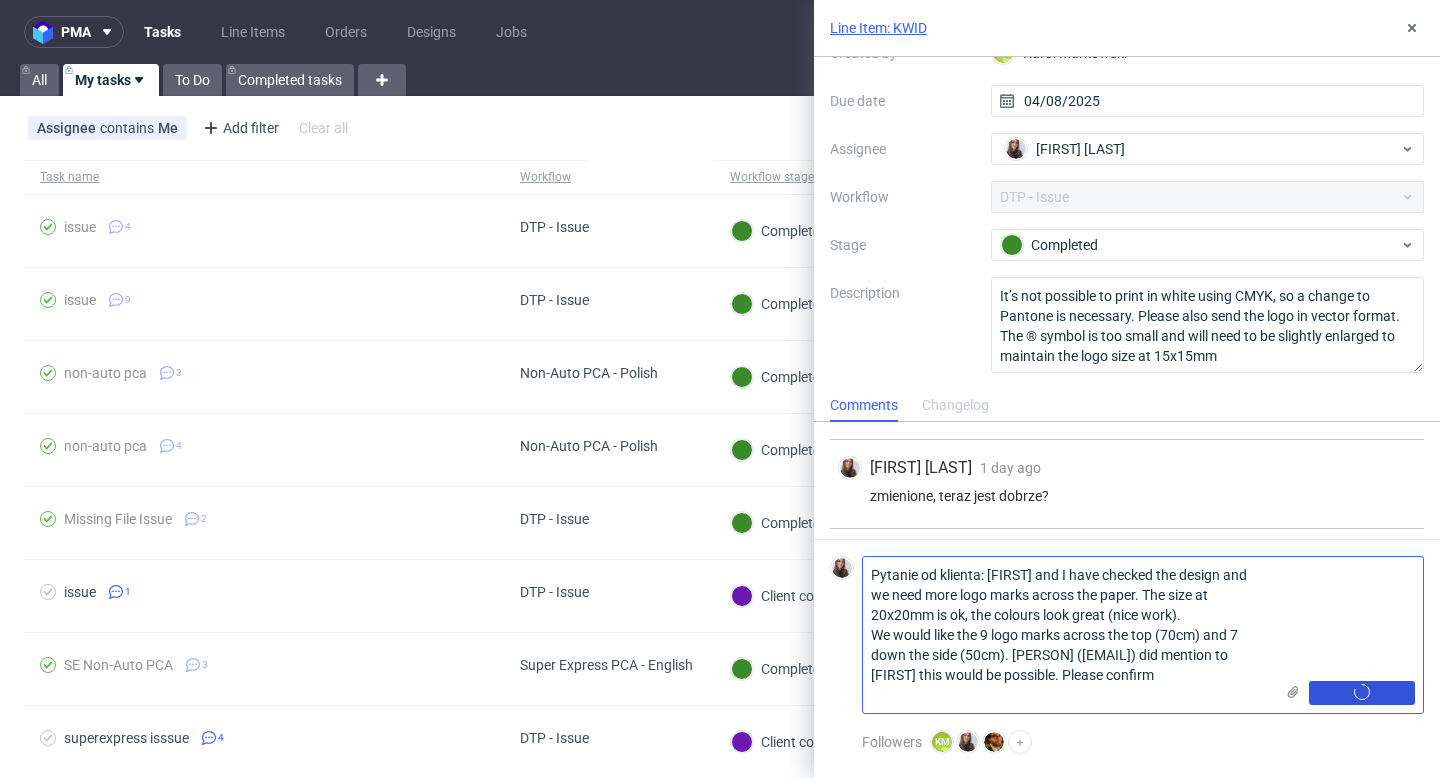 type 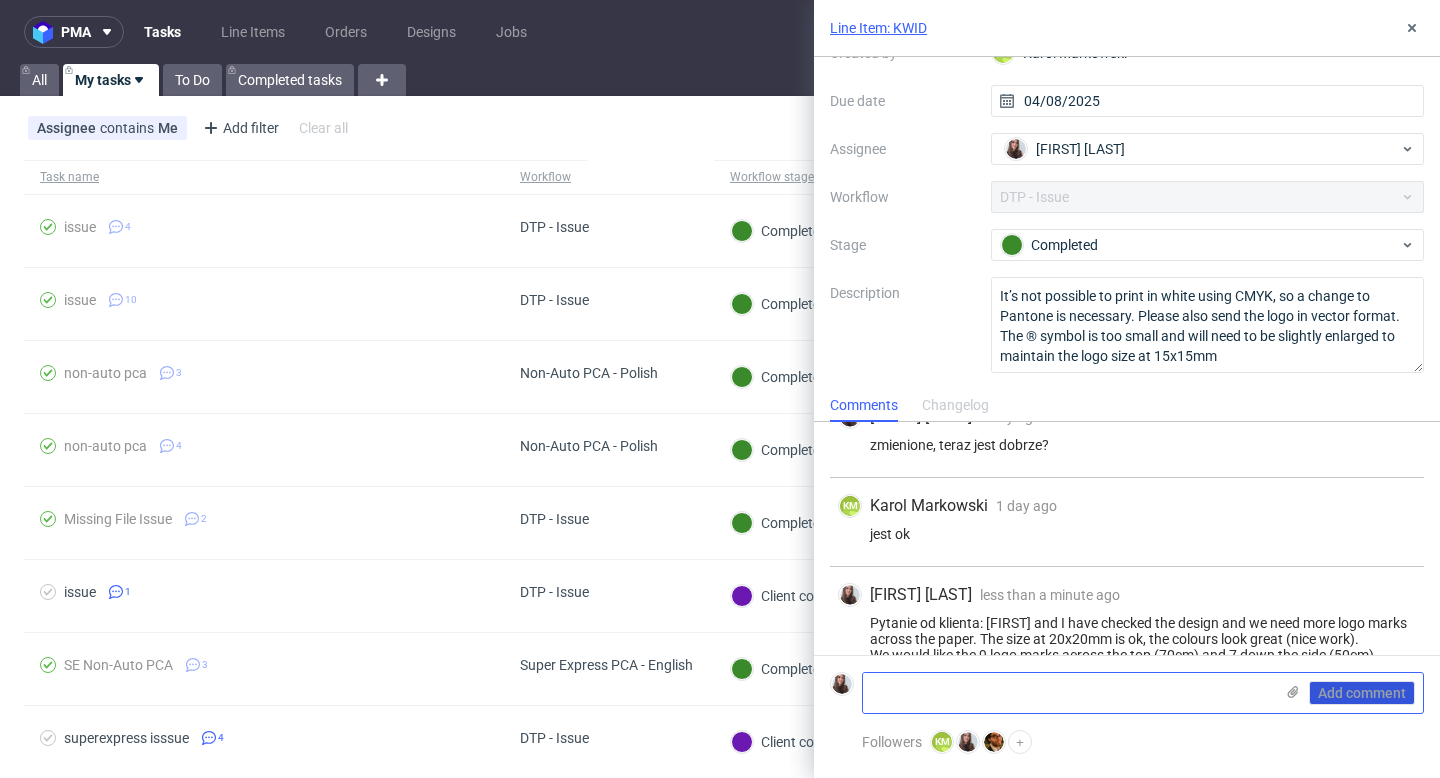 scroll, scrollTop: 984, scrollLeft: 0, axis: vertical 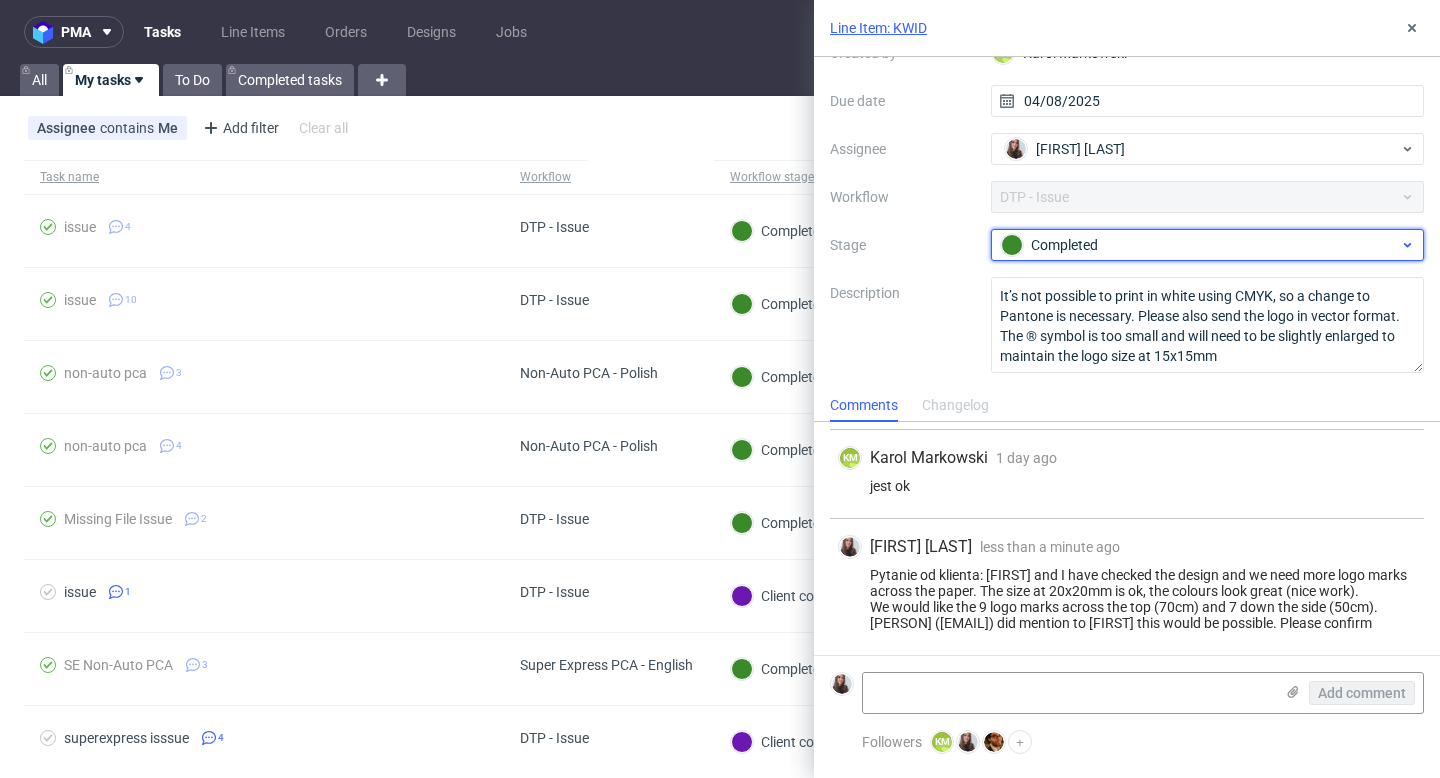 click on "Completed" at bounding box center (1200, 245) 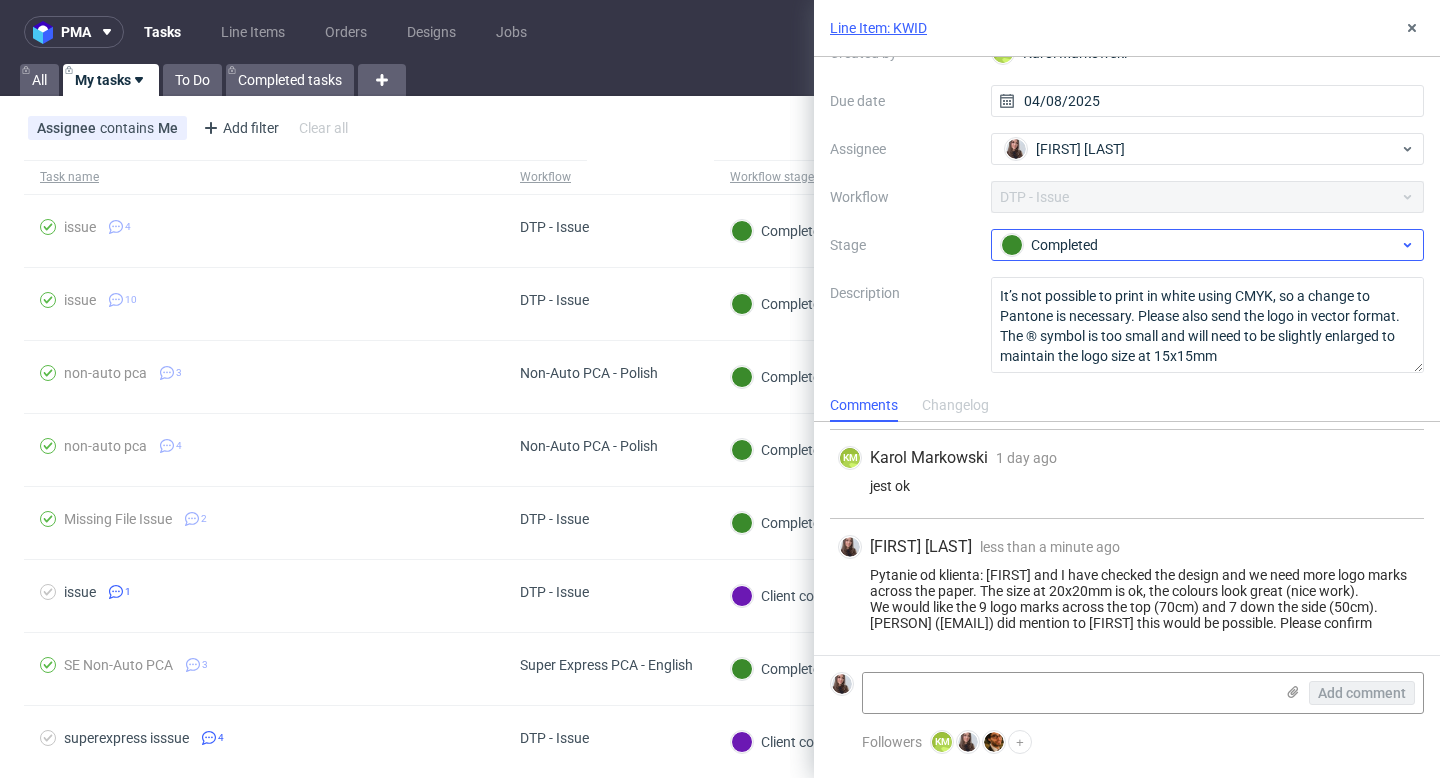 scroll, scrollTop: 141, scrollLeft: 0, axis: vertical 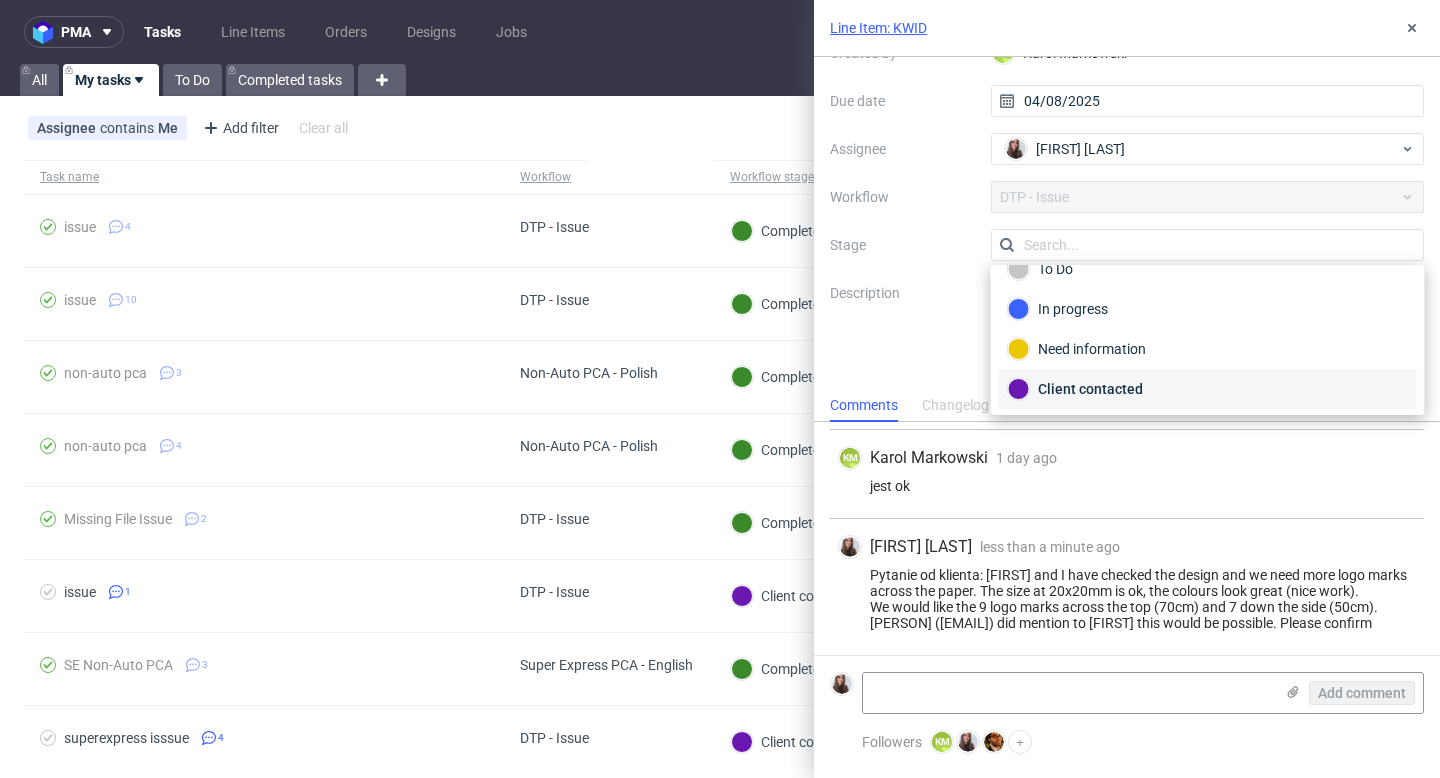 click on "Client contacted" at bounding box center (1208, 389) 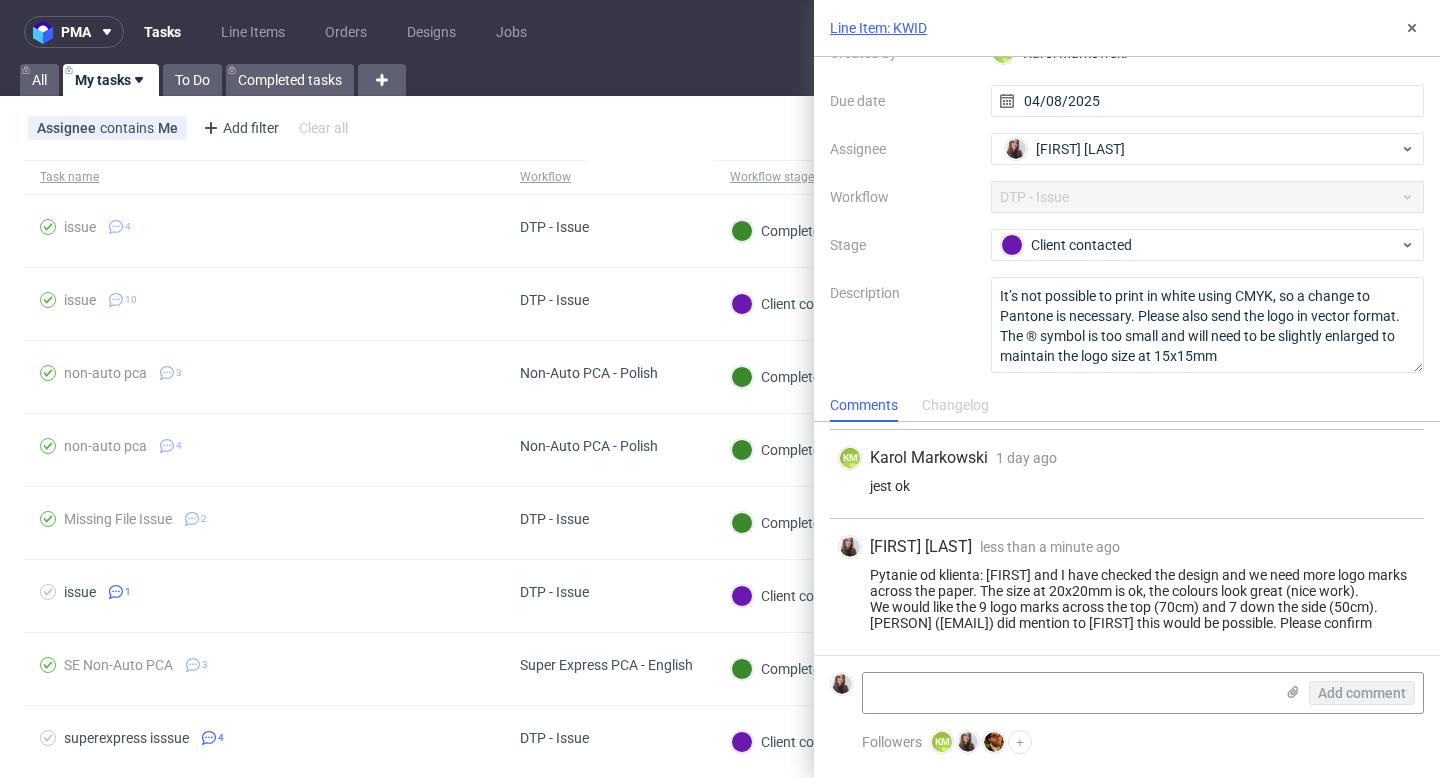 scroll, scrollTop: 141, scrollLeft: 0, axis: vertical 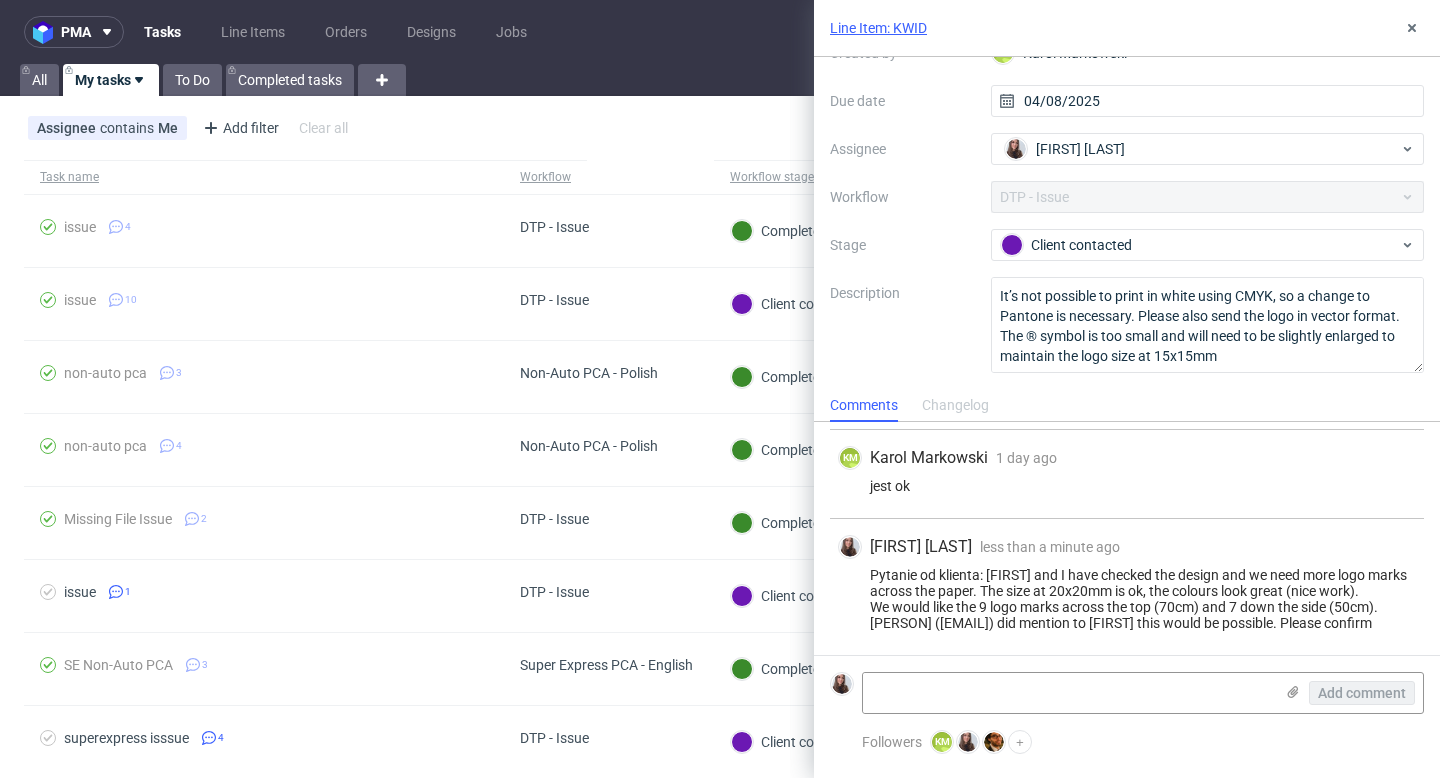 click on "Line Item: KWID" at bounding box center [878, 28] 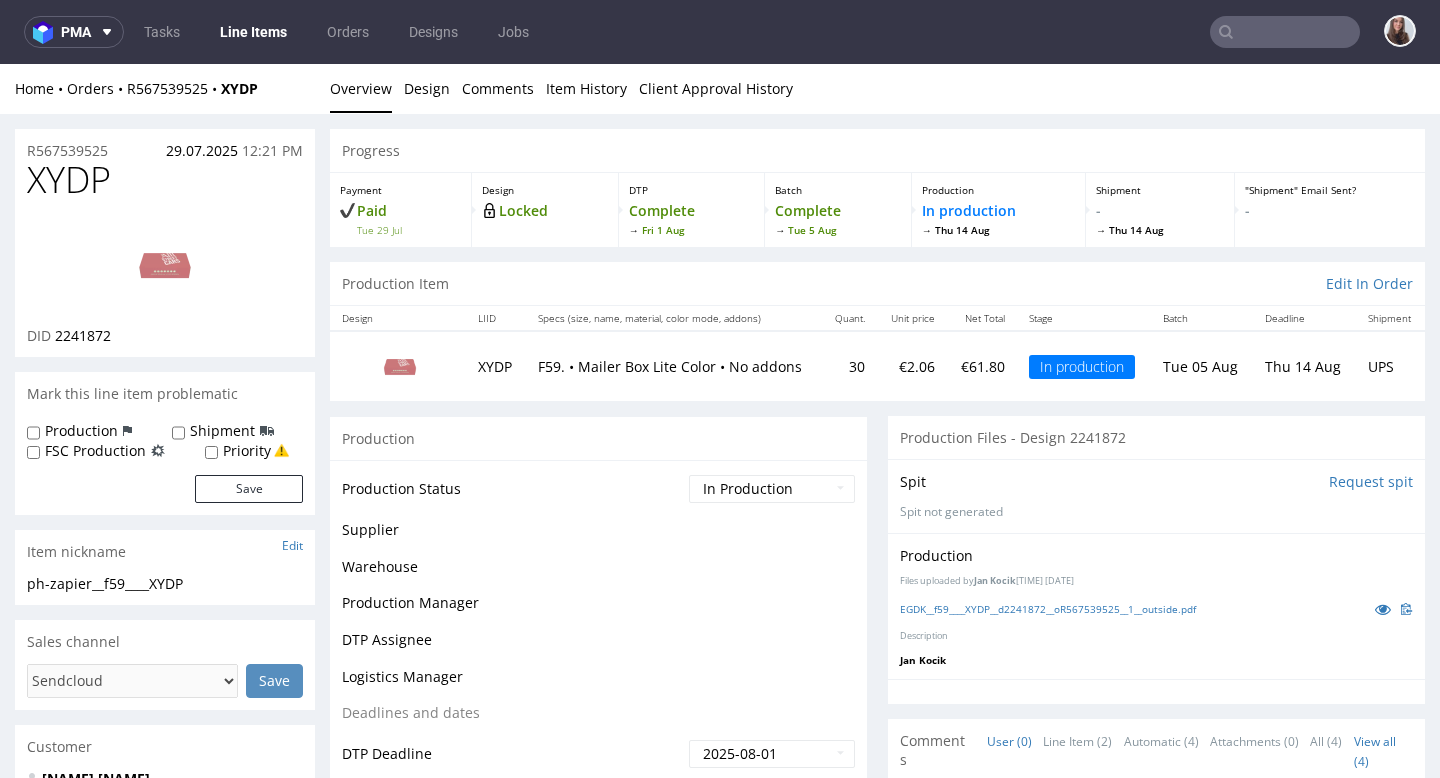 scroll, scrollTop: 0, scrollLeft: 0, axis: both 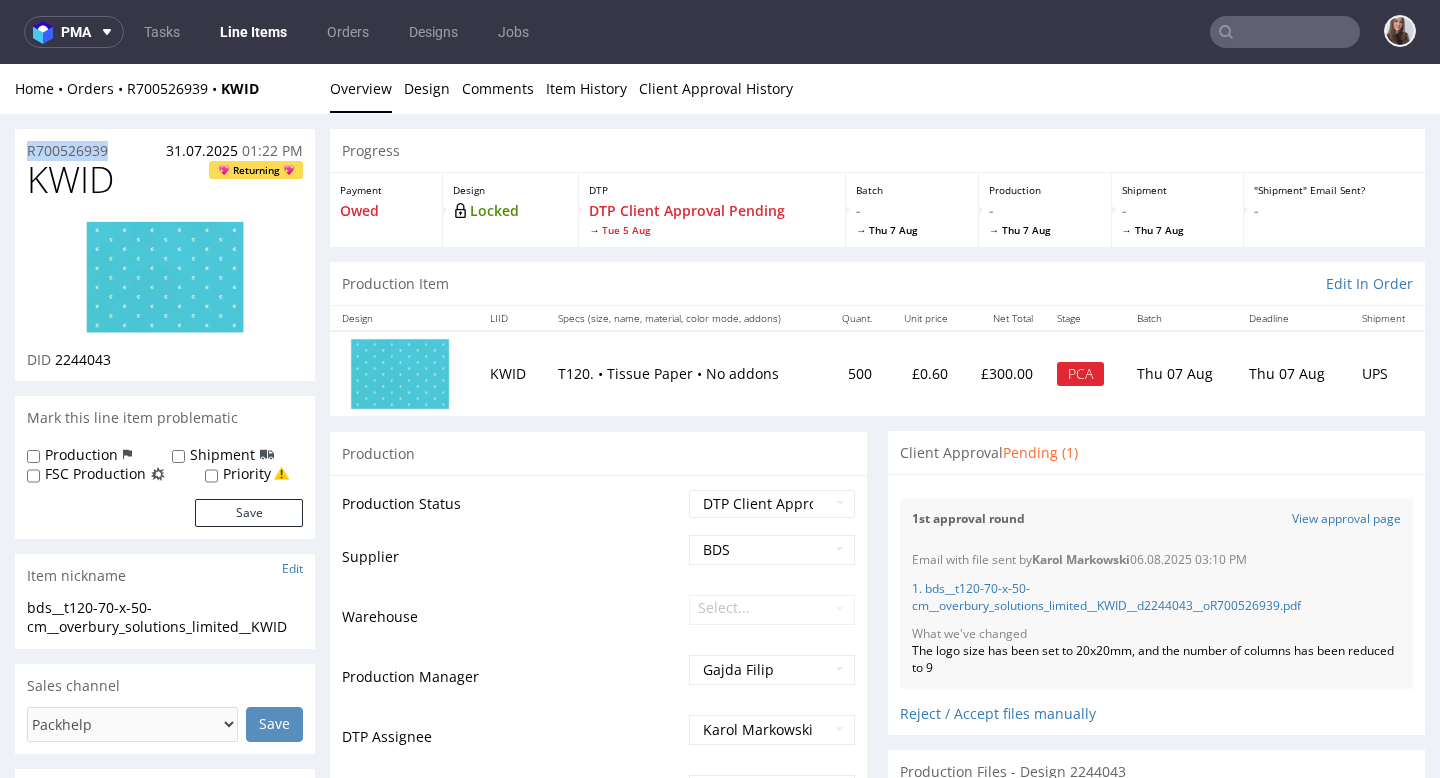 drag, startPoint x: 131, startPoint y: 149, endPoint x: 0, endPoint y: 151, distance: 131.01526 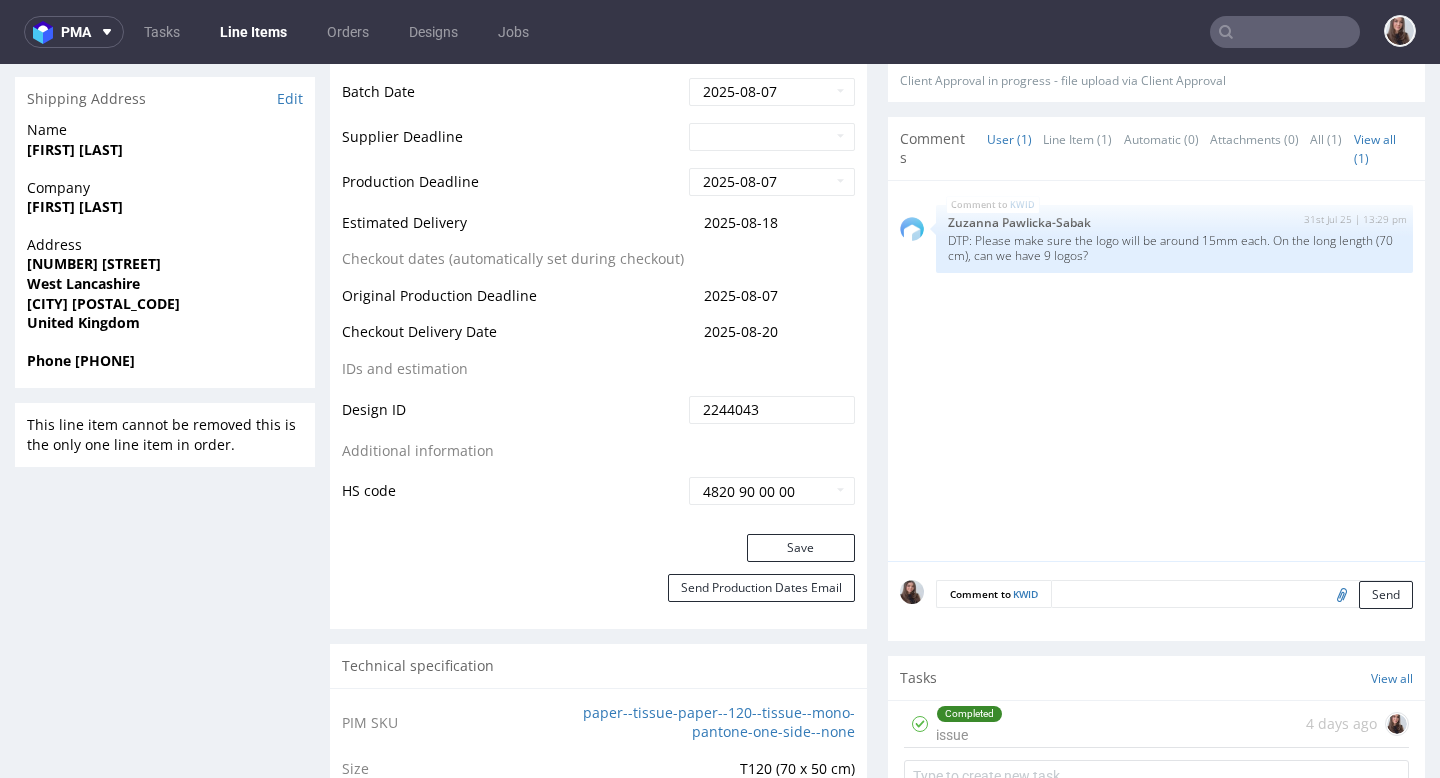 scroll, scrollTop: 843, scrollLeft: 0, axis: vertical 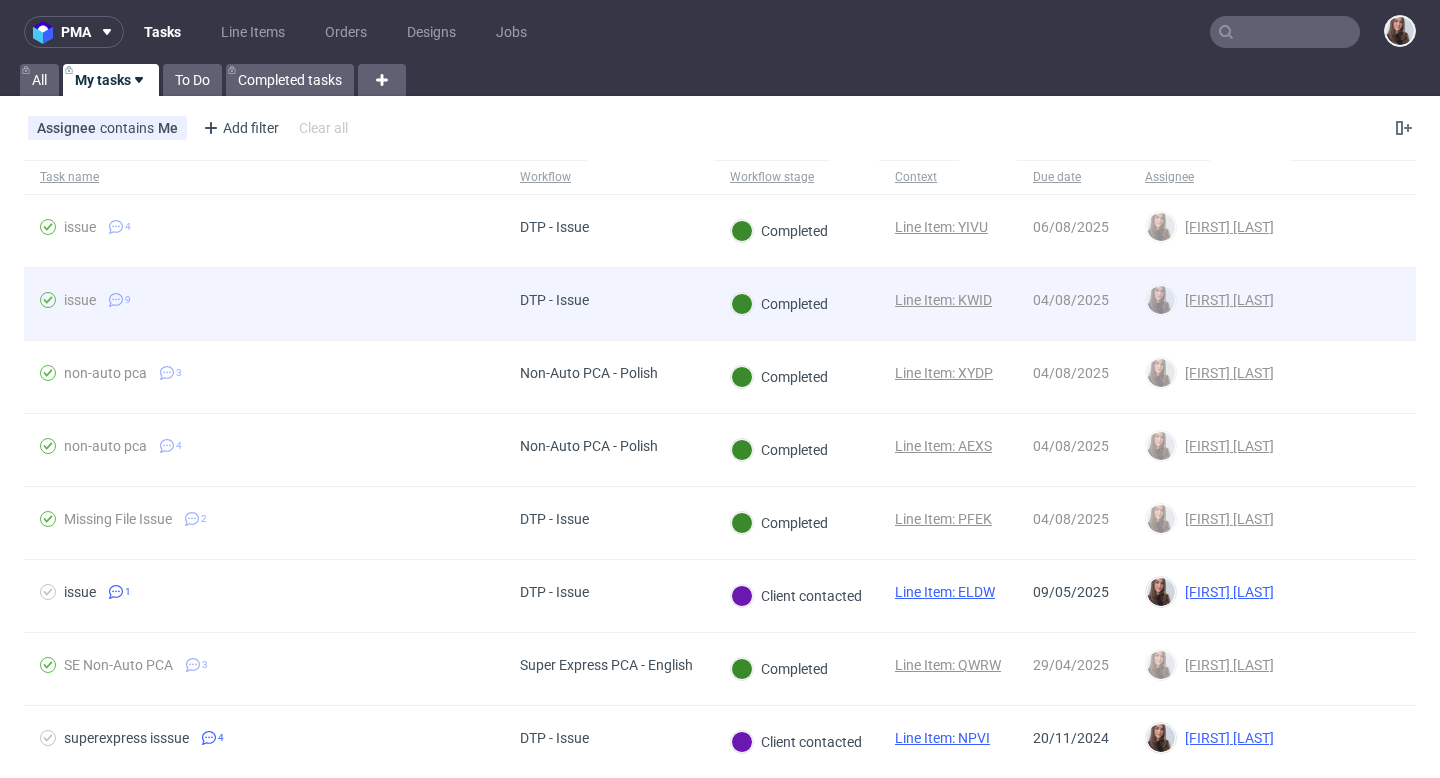click on "Line Item: KWID" at bounding box center [943, 300] 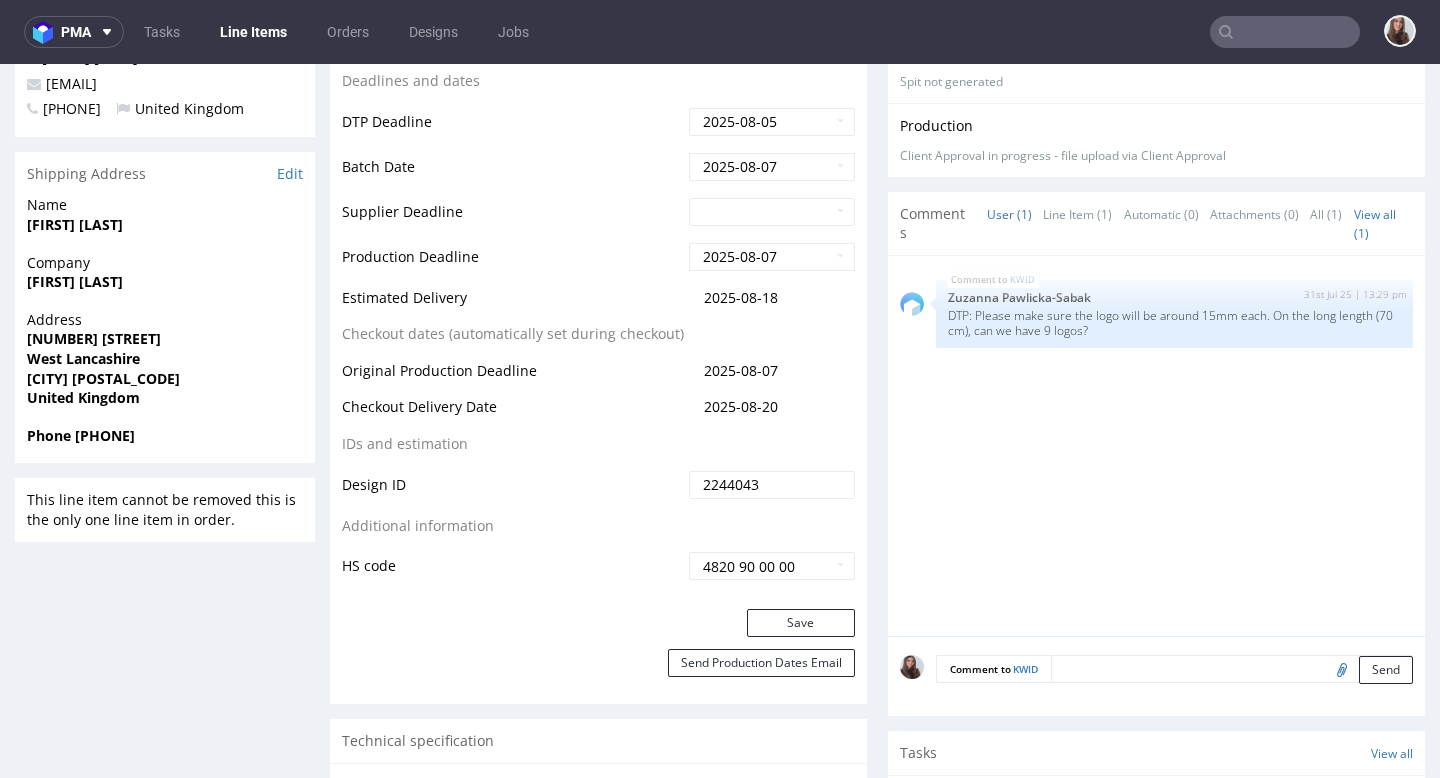 scroll, scrollTop: 831, scrollLeft: 0, axis: vertical 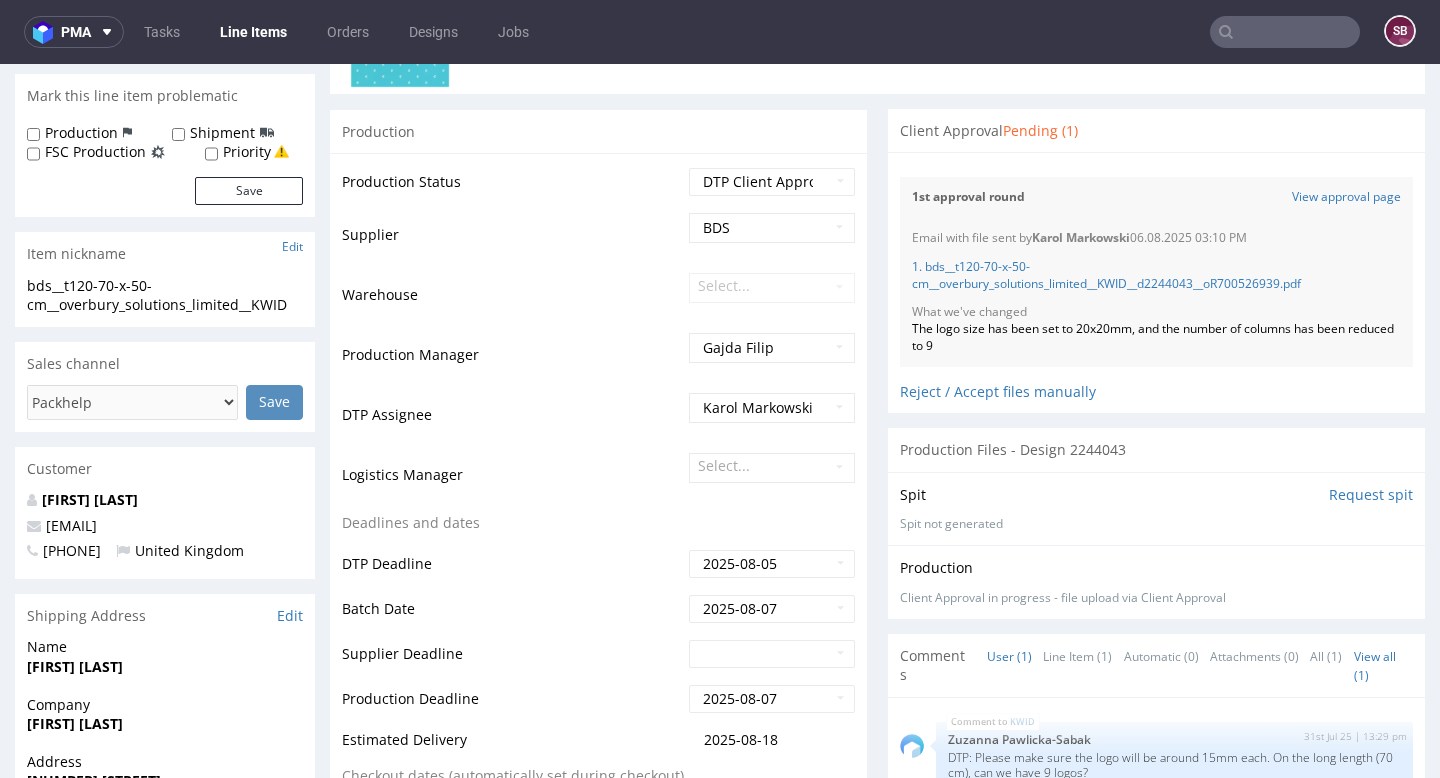 click on "Waiting for Artwork
Waiting for Diecut
Waiting for Mockup Waiting for DTP
Waiting for DTP Double Check
DTP DC Done
In DTP
Issue in DTP
DTP Client Approval Needed
DTP Client Approval Pending
DTP Client Approval Rejected
Back for DTP
DTP Verification Needed
DTP Production Ready In Production
Sent to Fulfillment
Issue in Production
Sent to Warehouse Fulfillment
Production Complete" at bounding box center [769, 188] 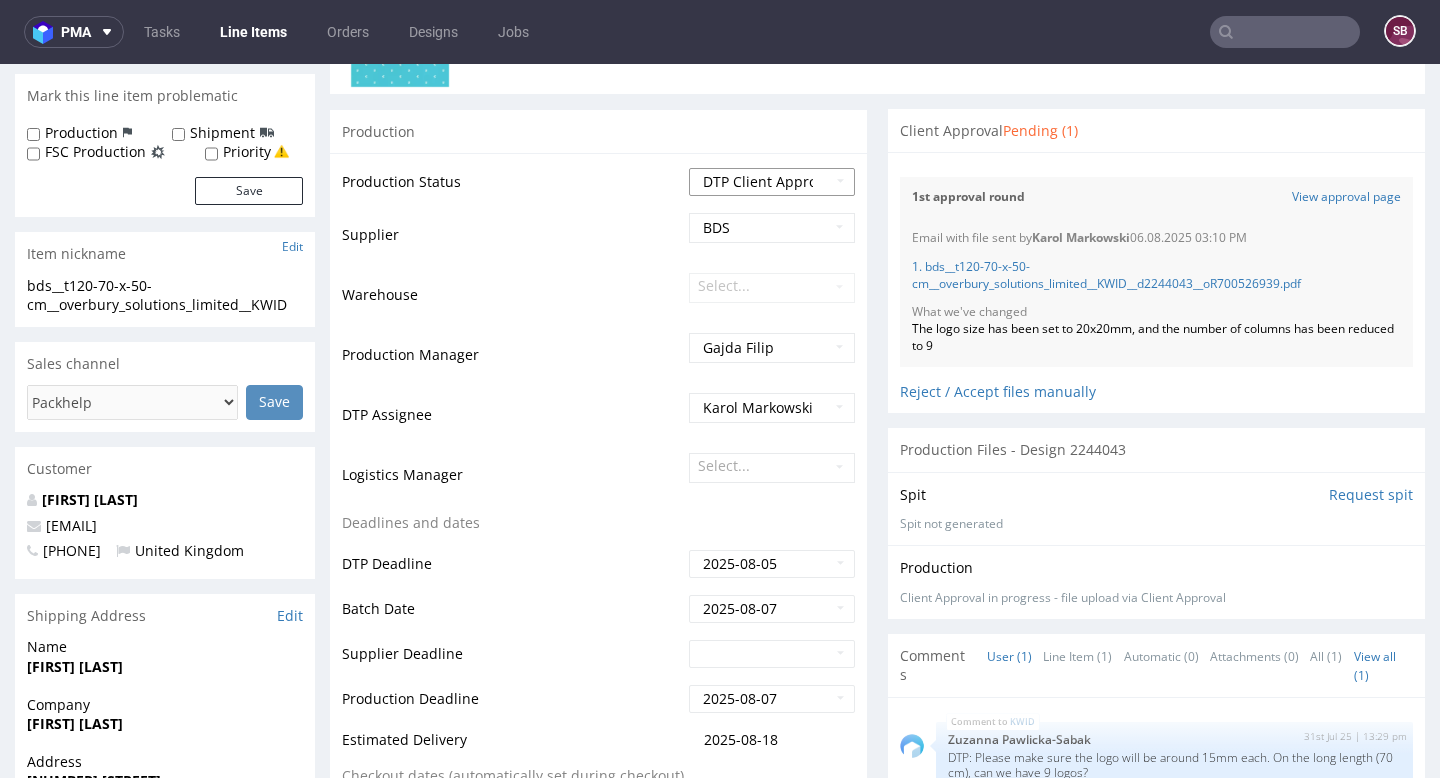 click on "Waiting for Artwork
Waiting for Diecut
Waiting for Mockup Waiting for DTP
Waiting for DTP Double Check
DTP DC Done
In DTP
Issue in DTP
DTP Client Approval Needed
DTP Client Approval Pending
DTP Client Approval Rejected
Back for DTP
DTP Verification Needed
DTP Production Ready In Production
Sent to Fulfillment
Issue in Production
Sent to Warehouse Fulfillment
Production Complete" at bounding box center (772, 182) 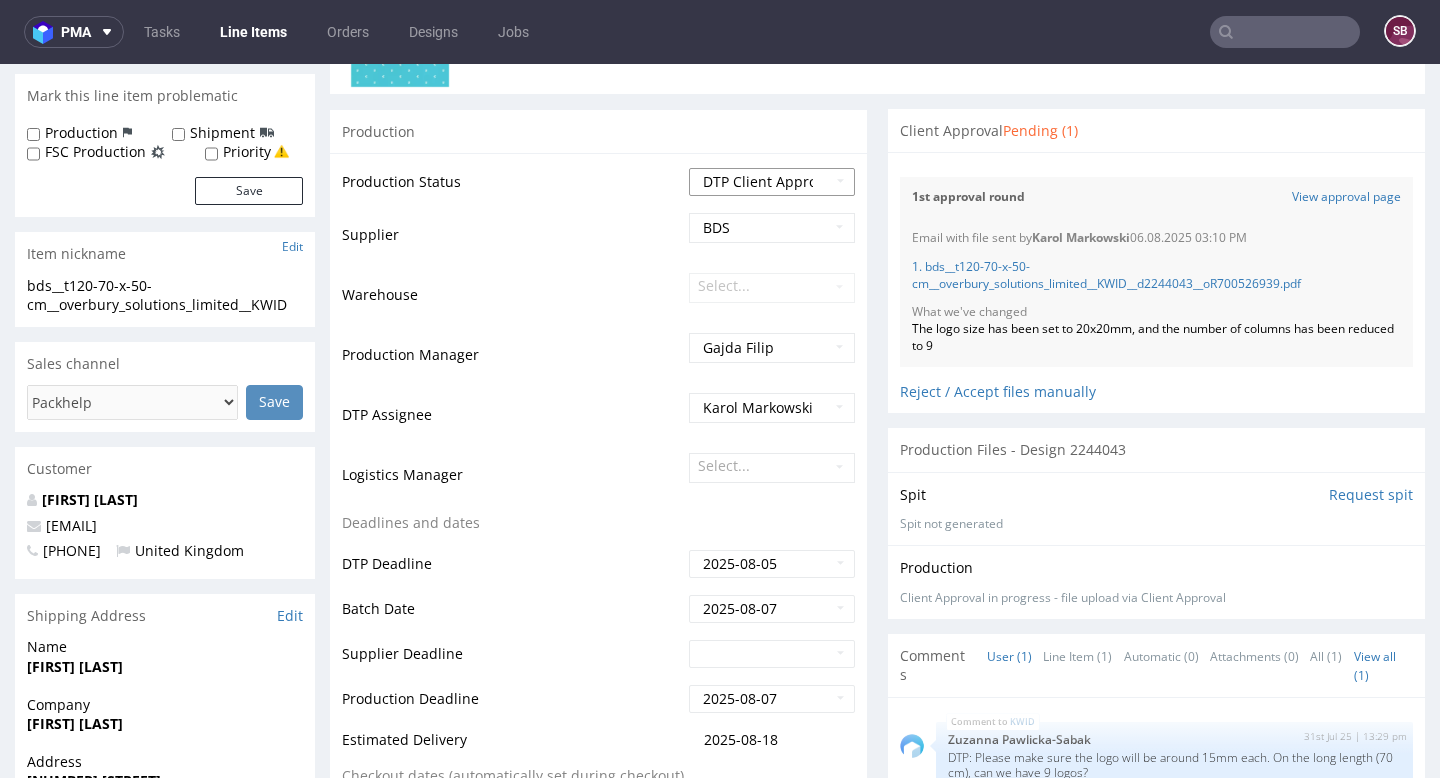 select on "back_for_dtp" 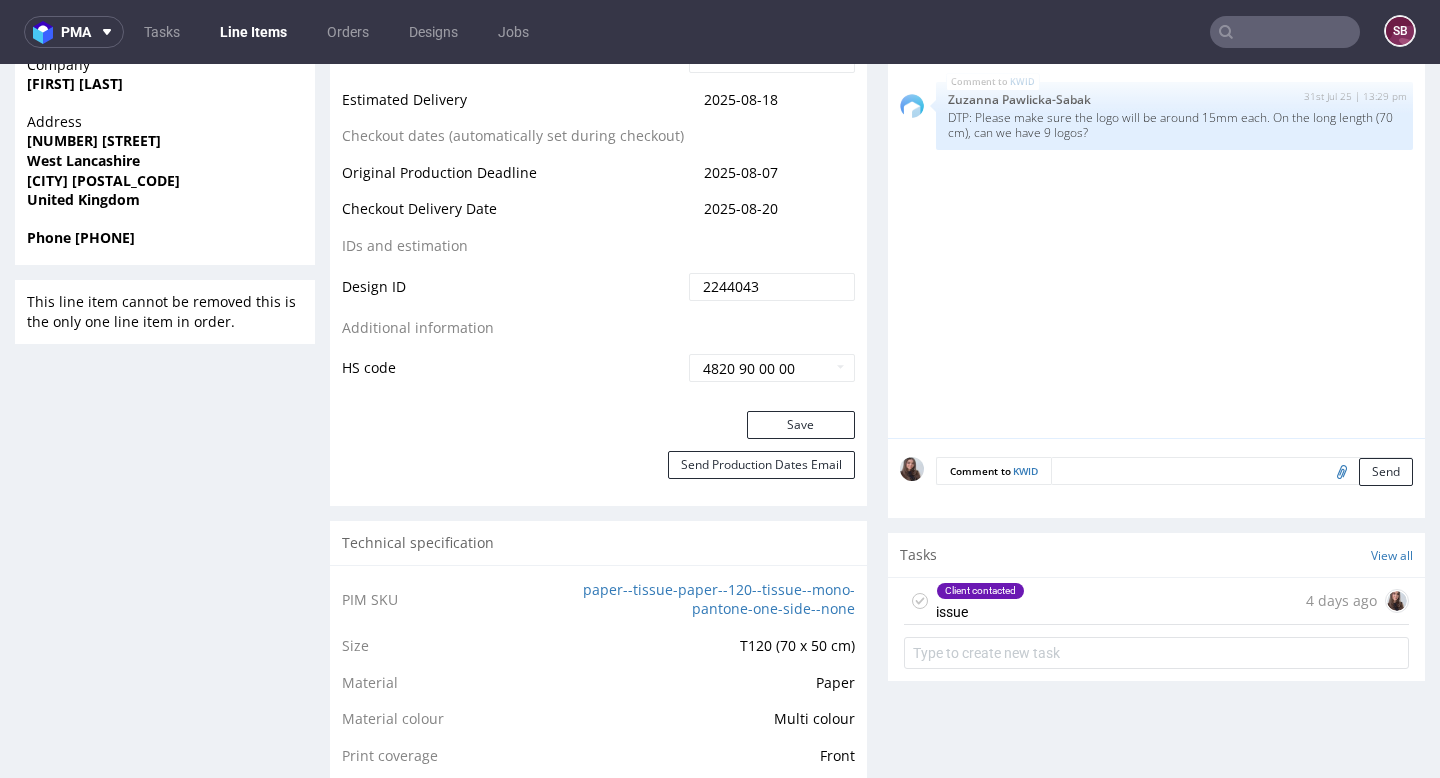 scroll, scrollTop: 966, scrollLeft: 0, axis: vertical 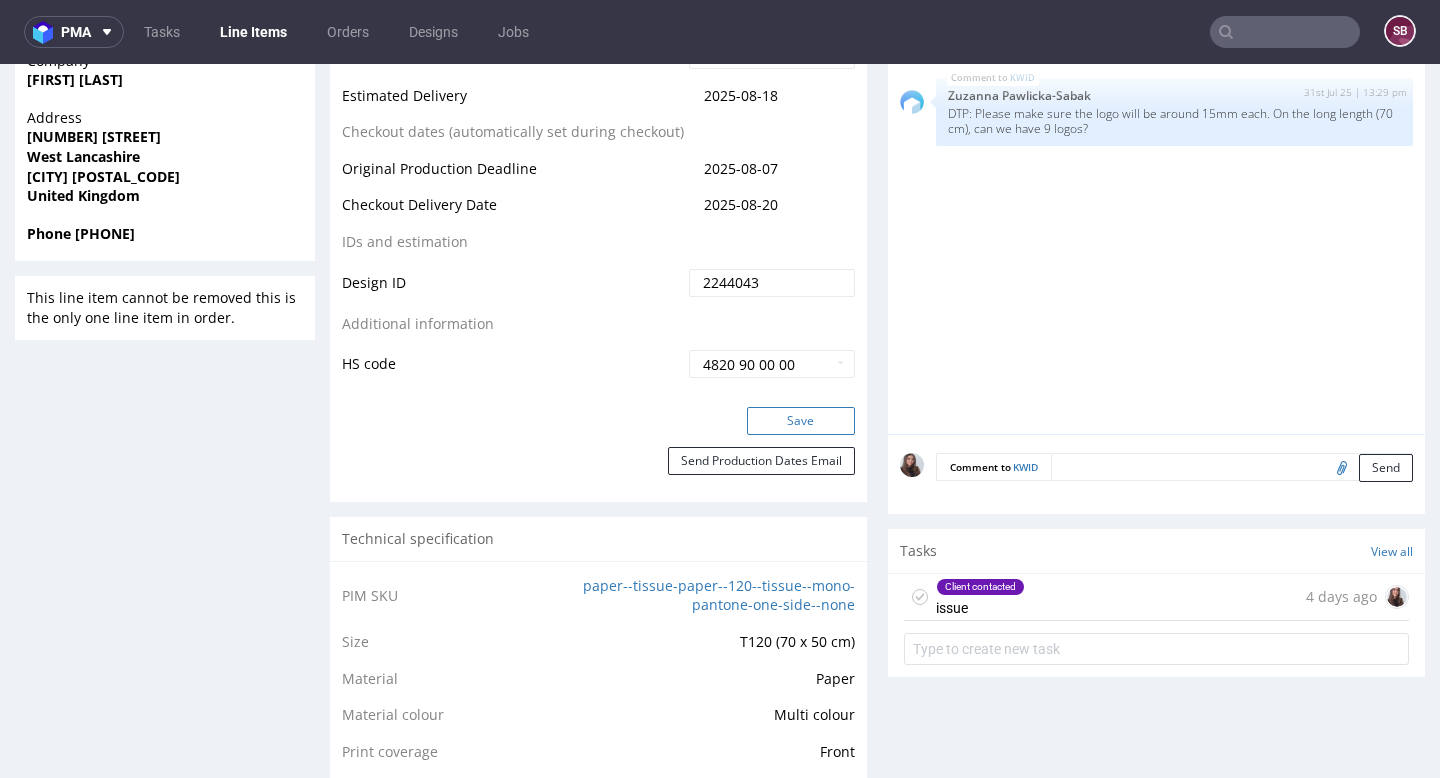 click on "Save" at bounding box center (801, 421) 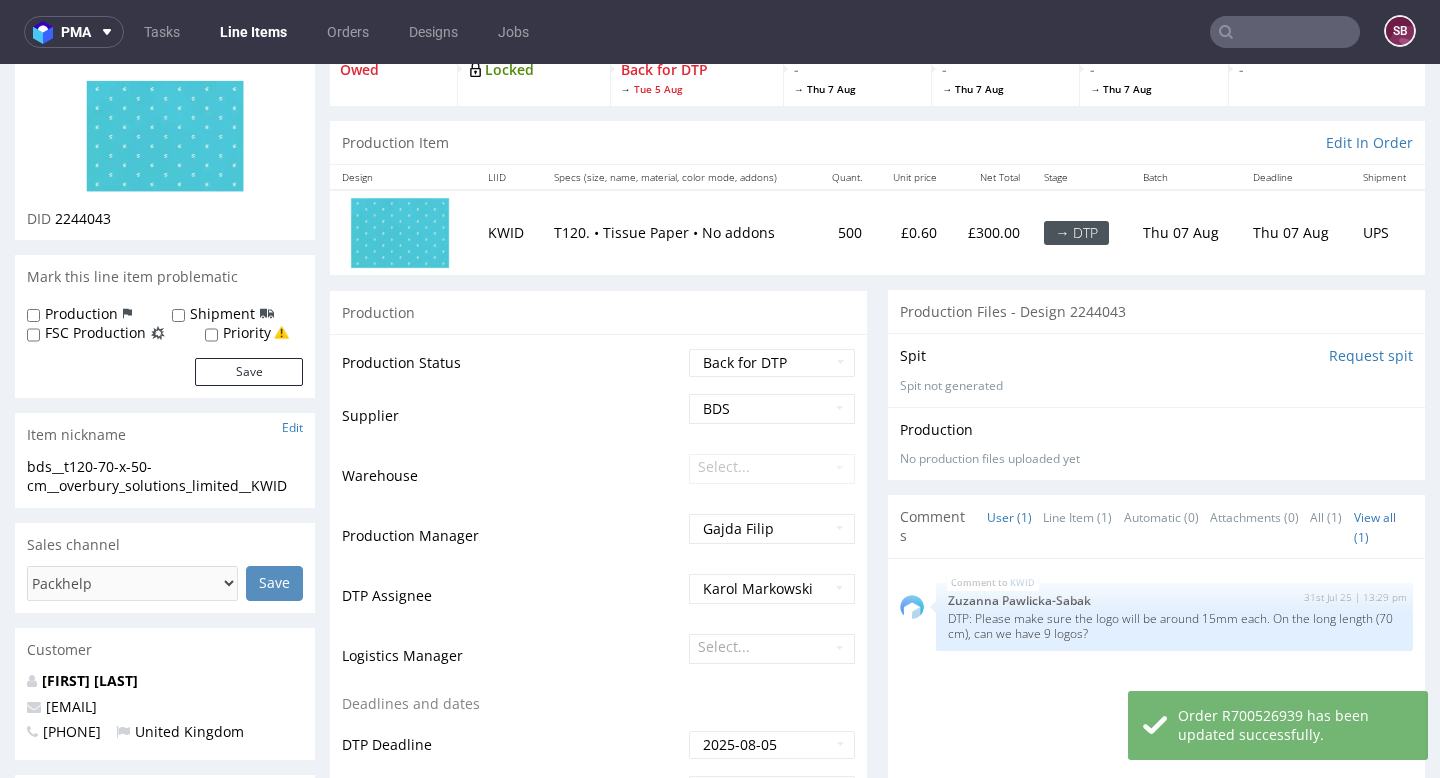 scroll, scrollTop: 0, scrollLeft: 0, axis: both 